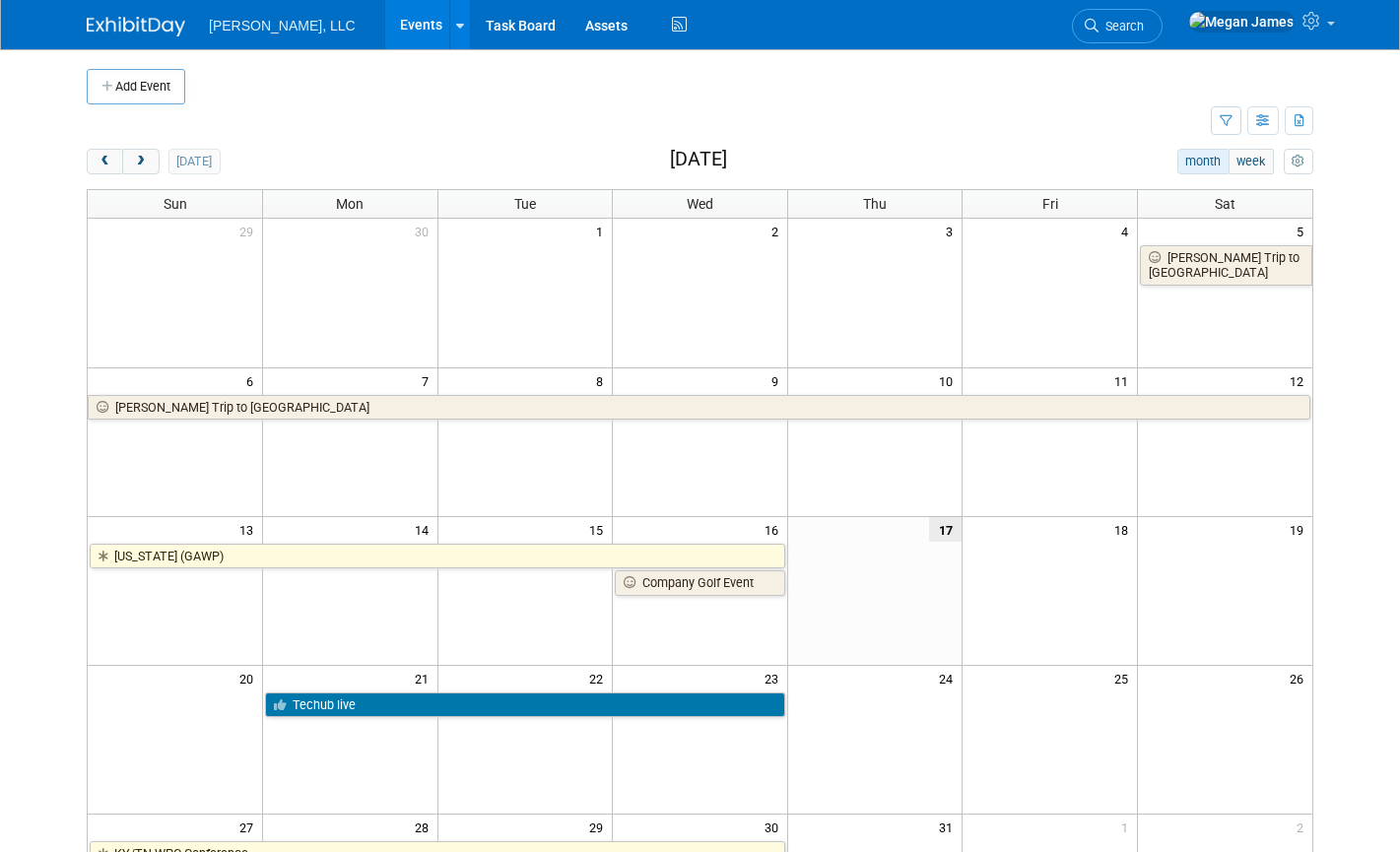 scroll, scrollTop: 0, scrollLeft: 0, axis: both 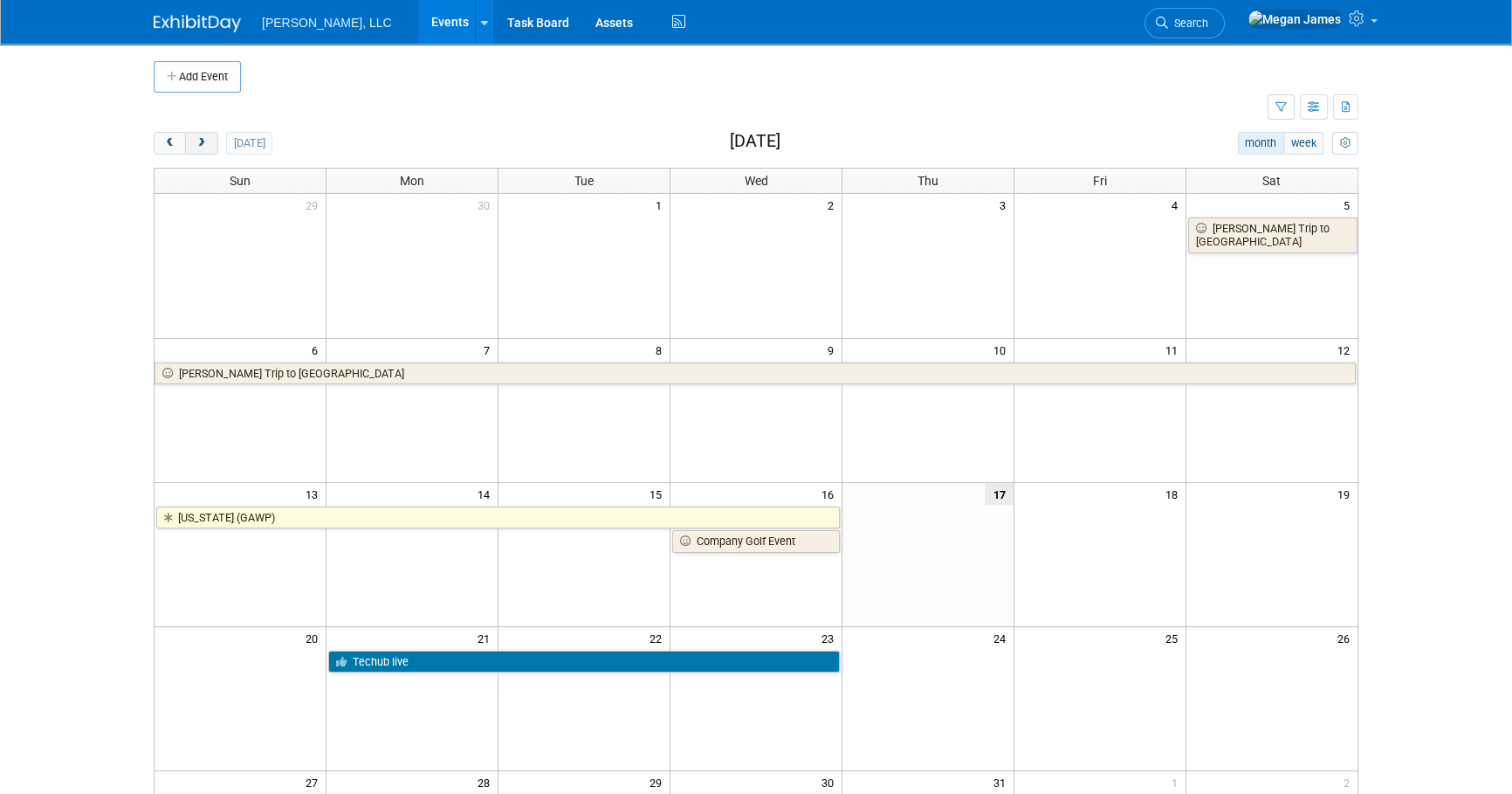 click at bounding box center [201, 143] 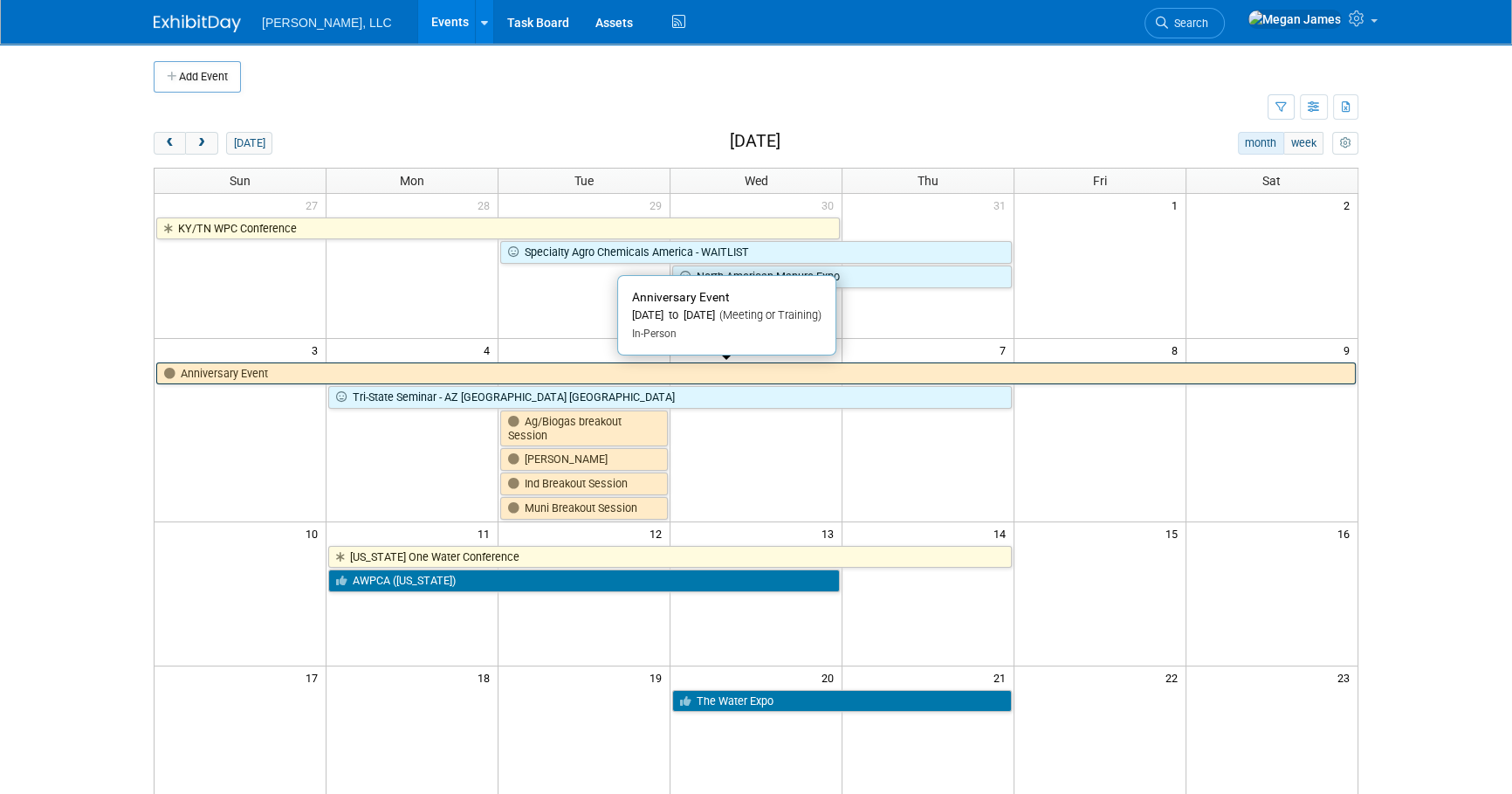 click on "Anniversary Event" at bounding box center [756, 374] 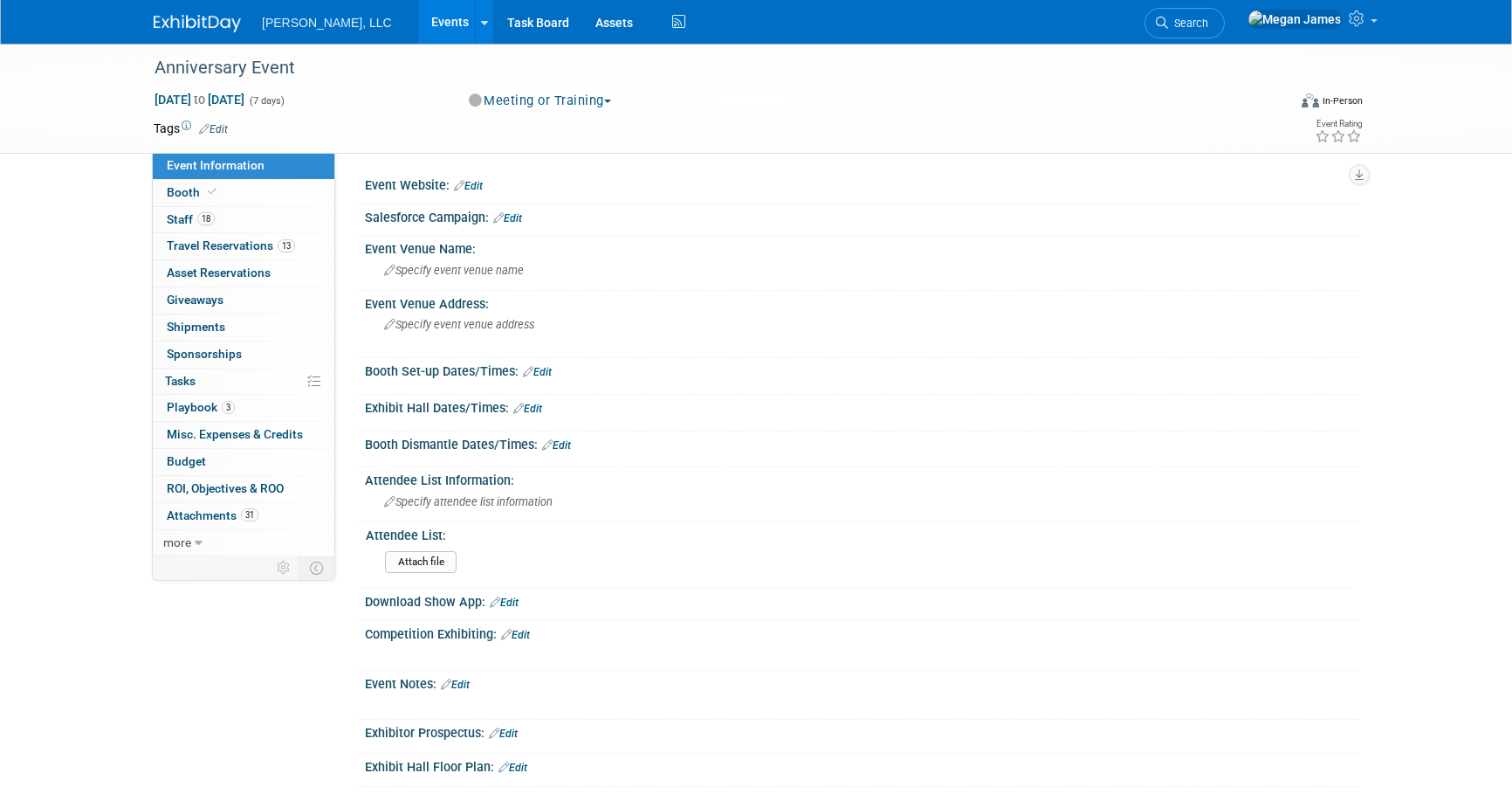 scroll, scrollTop: 0, scrollLeft: 0, axis: both 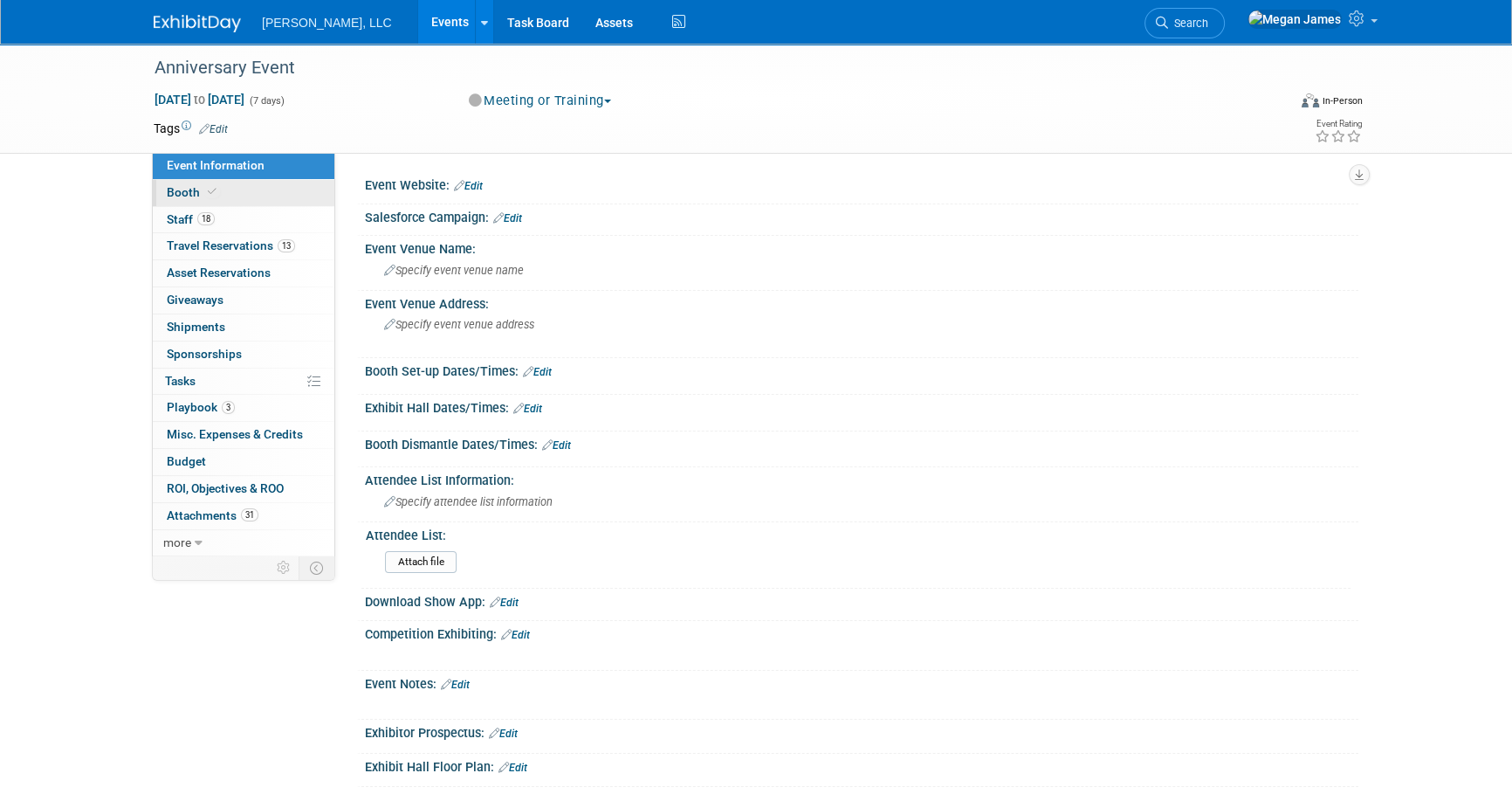 click on "Booth" at bounding box center [244, 193] 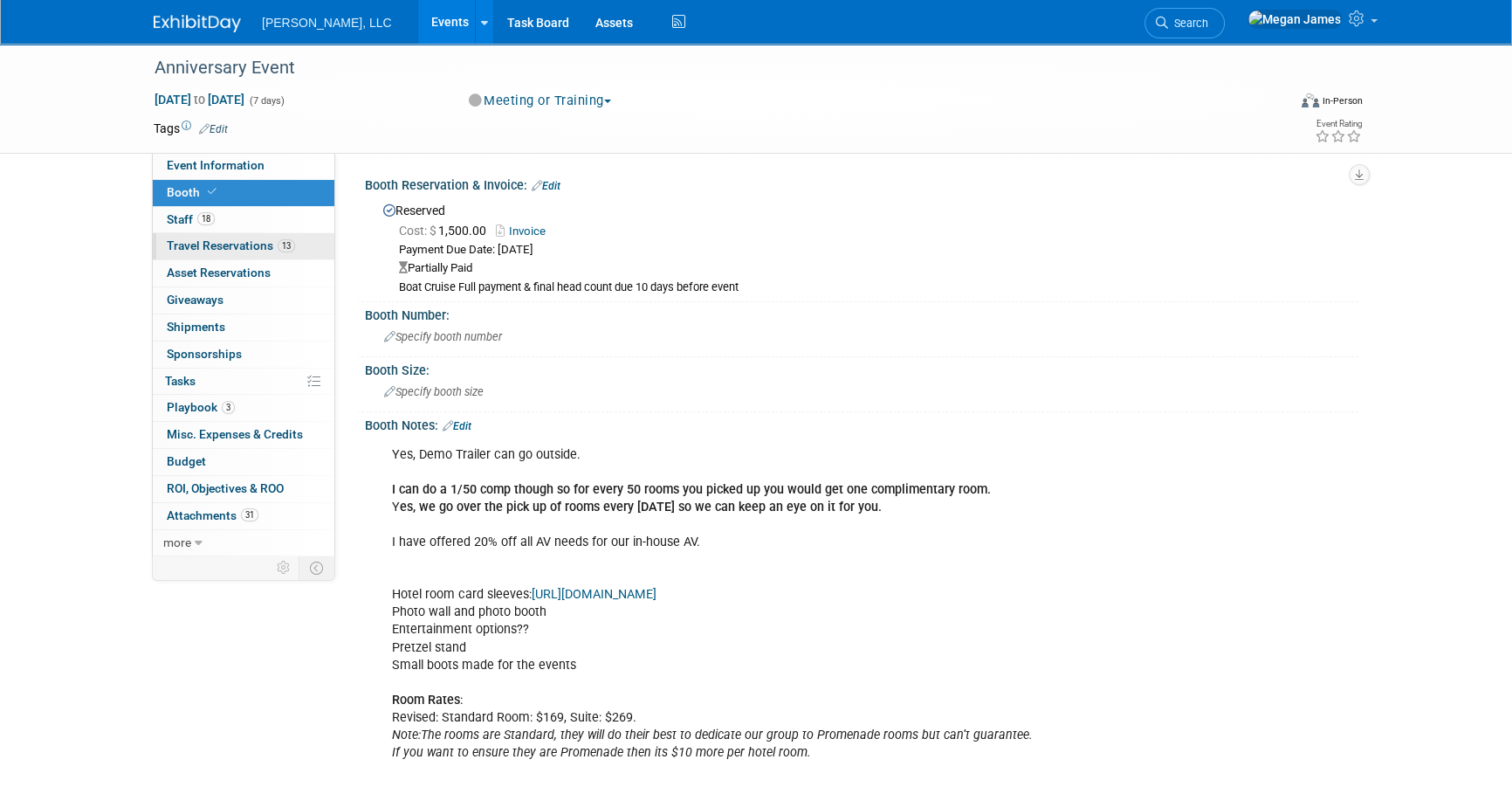 click on "Travel Reservations 13" at bounding box center [230, 245] 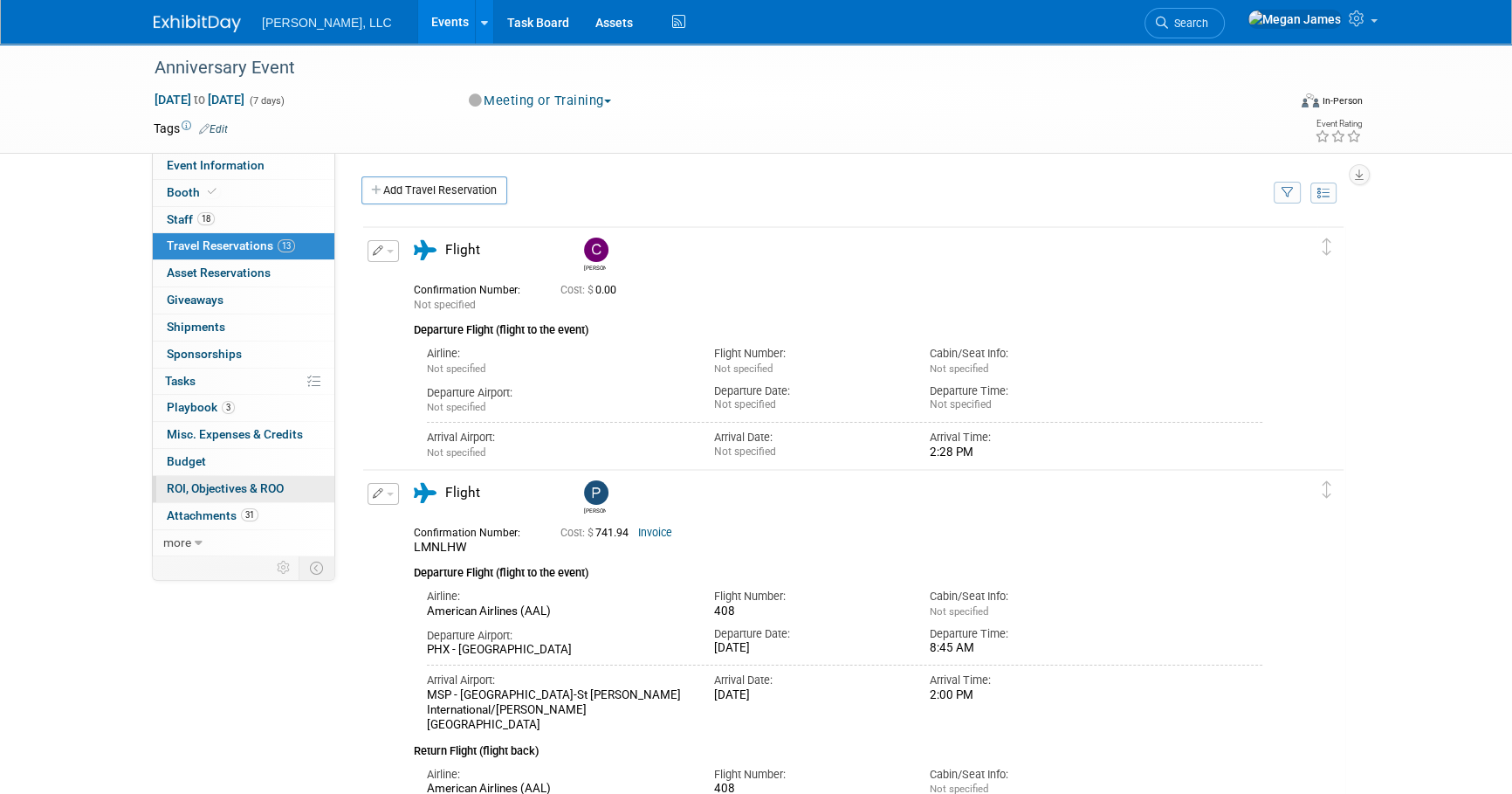 click on "ROI, Objectives & ROO 0" at bounding box center [225, 488] 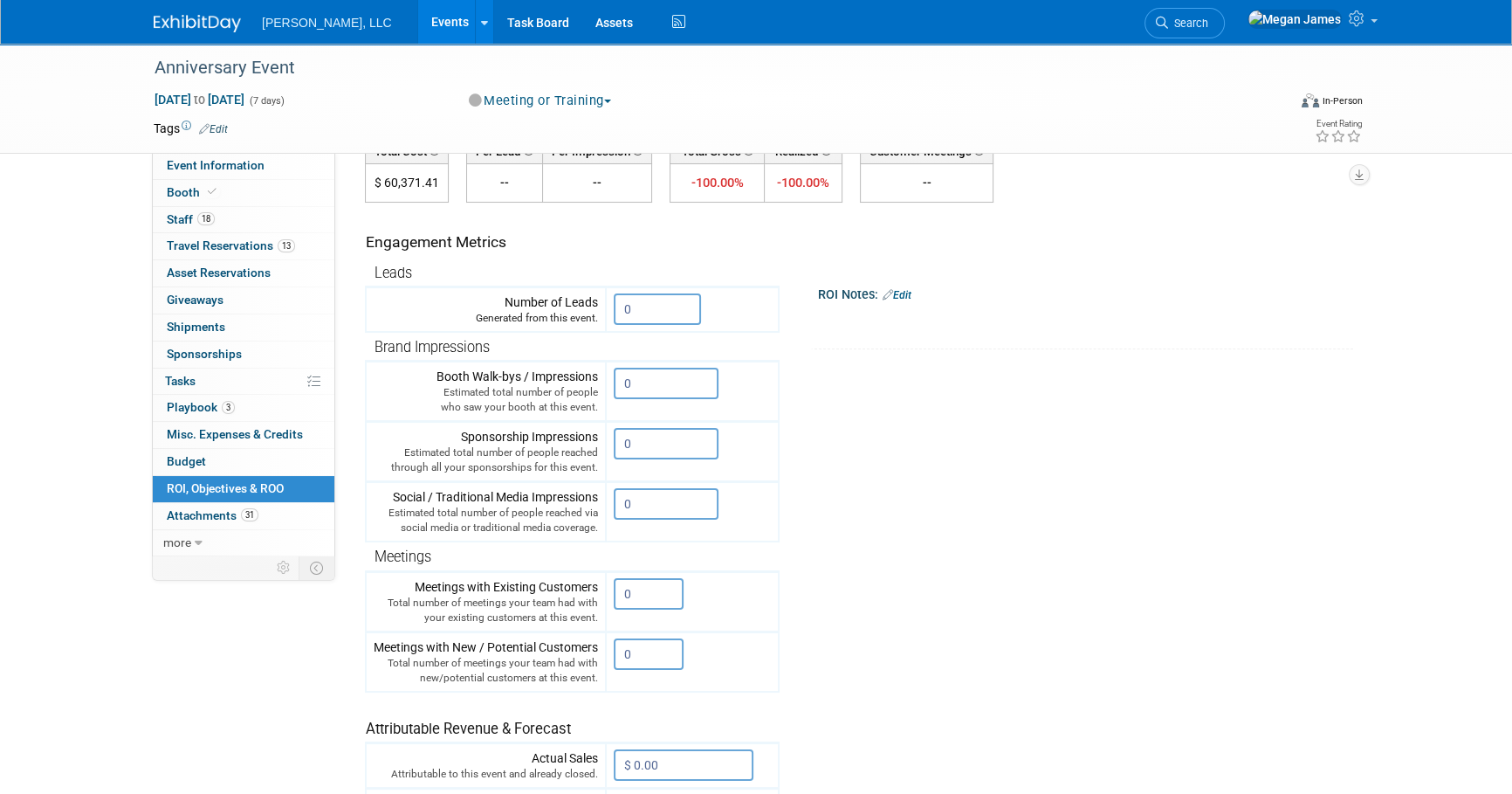 scroll, scrollTop: 0, scrollLeft: 0, axis: both 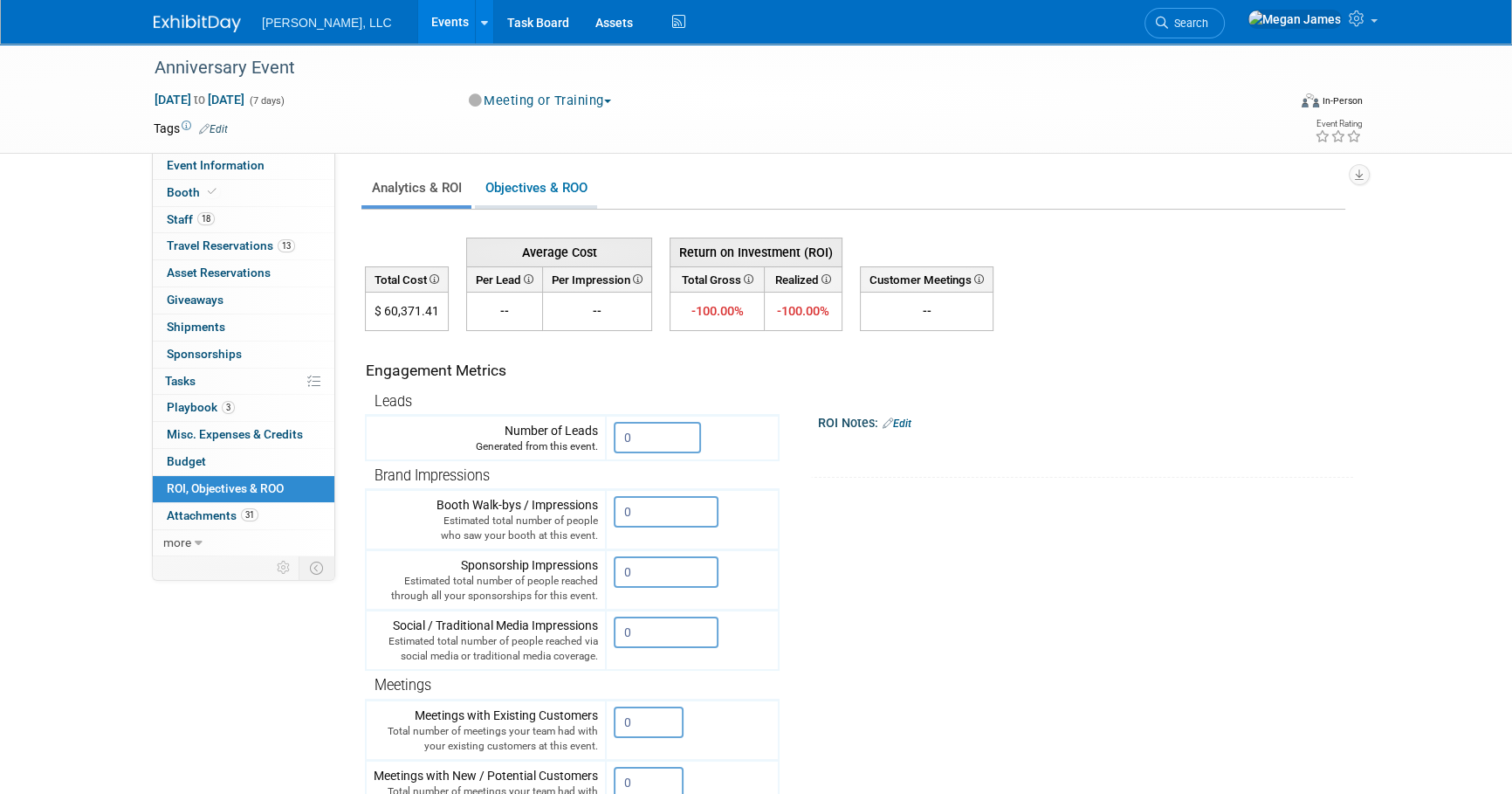 click on "Objectives & ROO 0" at bounding box center [536, 188] 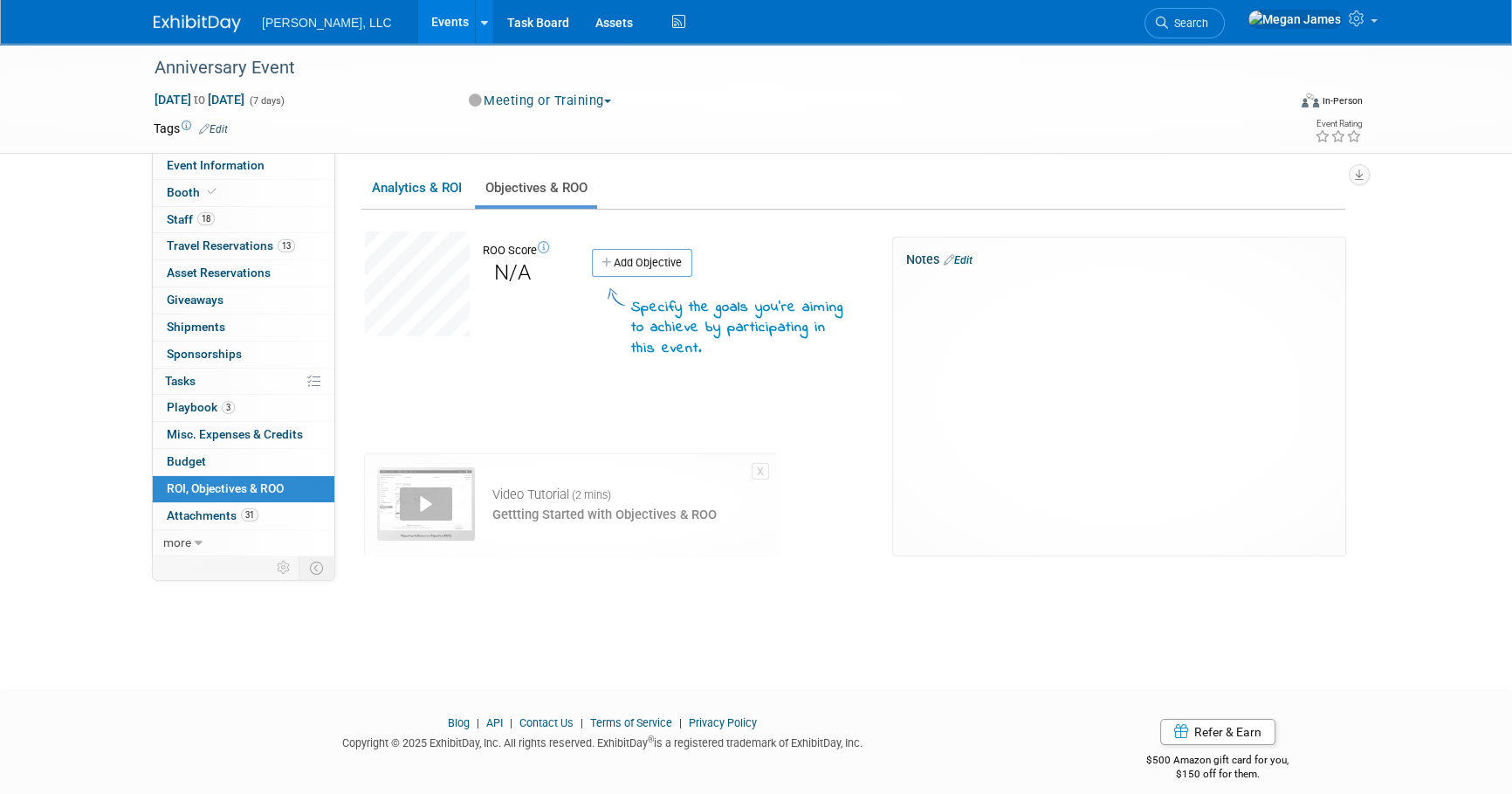 click on "ROI, Objectives & ROO 0" at bounding box center (225, 488) 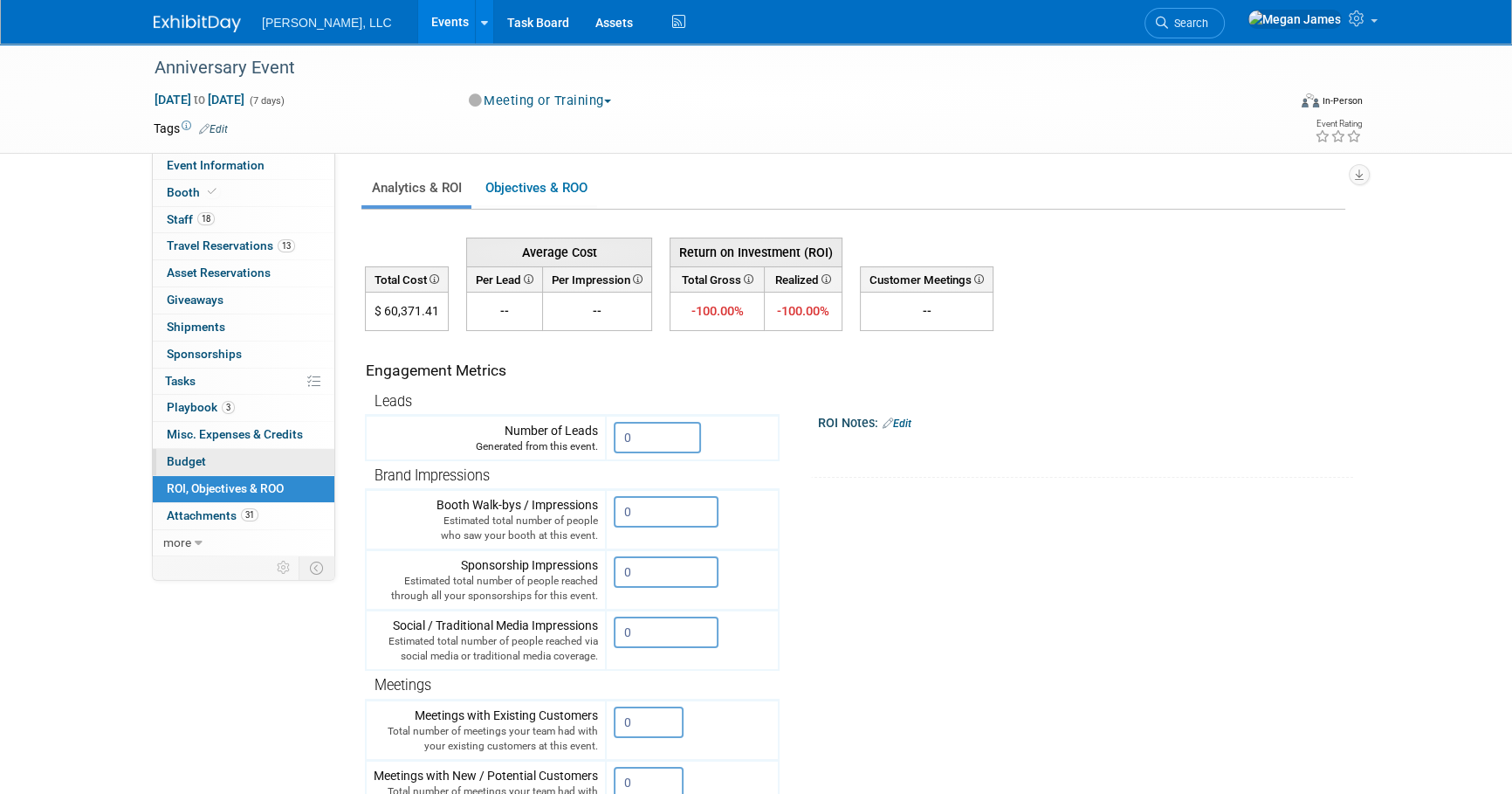 click on "Budget" at bounding box center [244, 462] 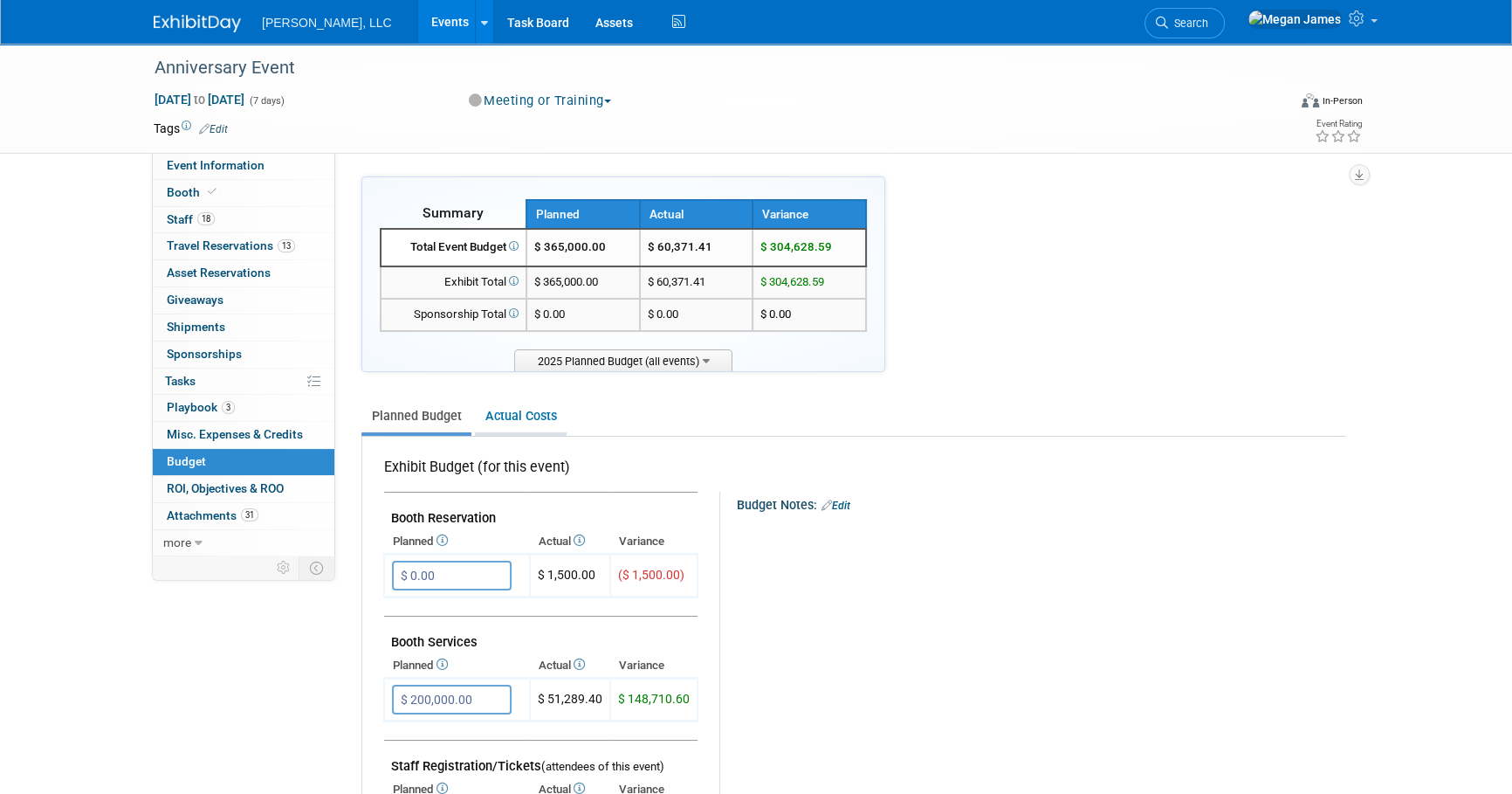 click on "Actual Costs" at bounding box center (520, 416) 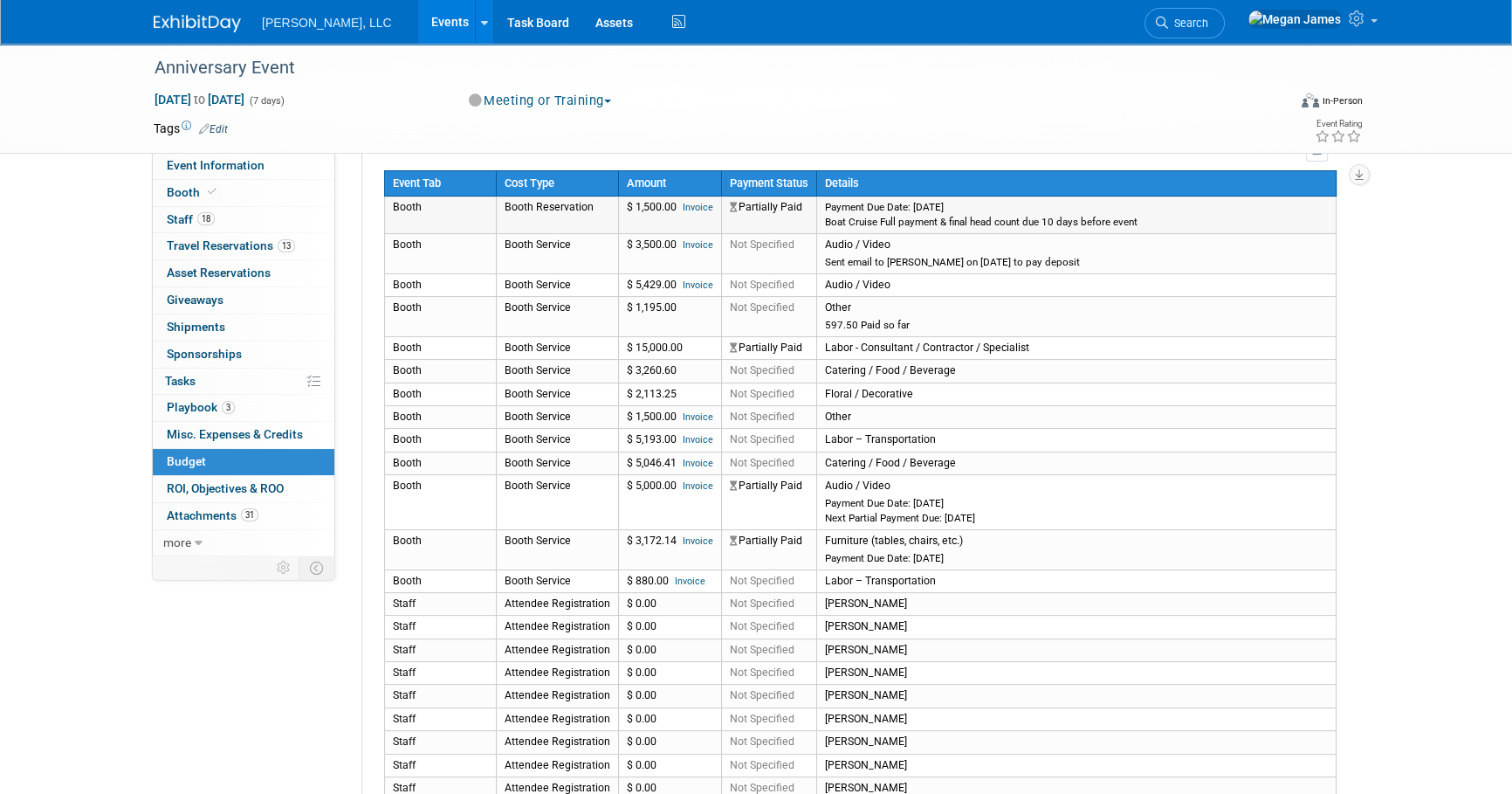 scroll, scrollTop: 79, scrollLeft: 0, axis: vertical 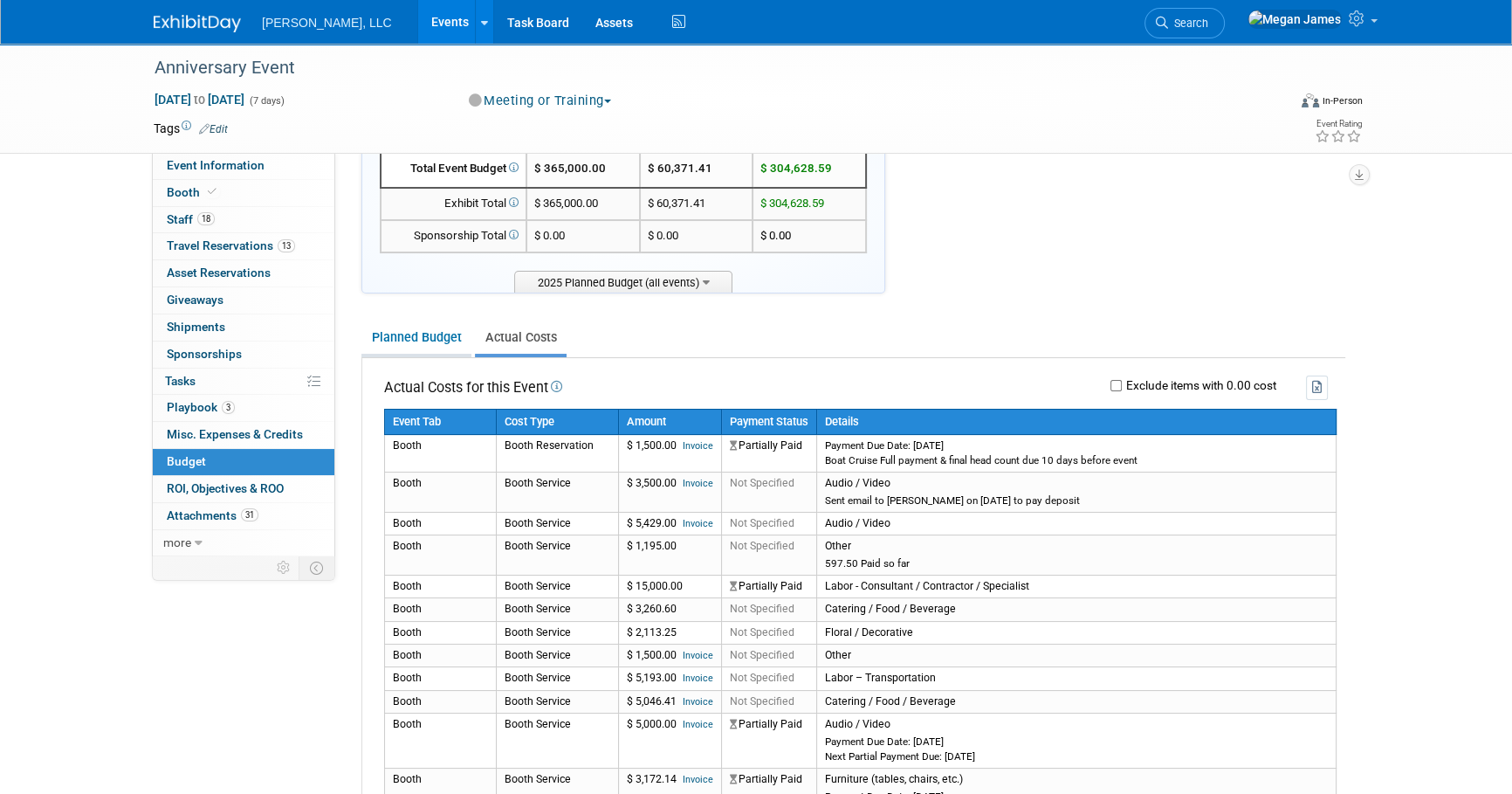 click on "Planned Budget" at bounding box center [416, 337] 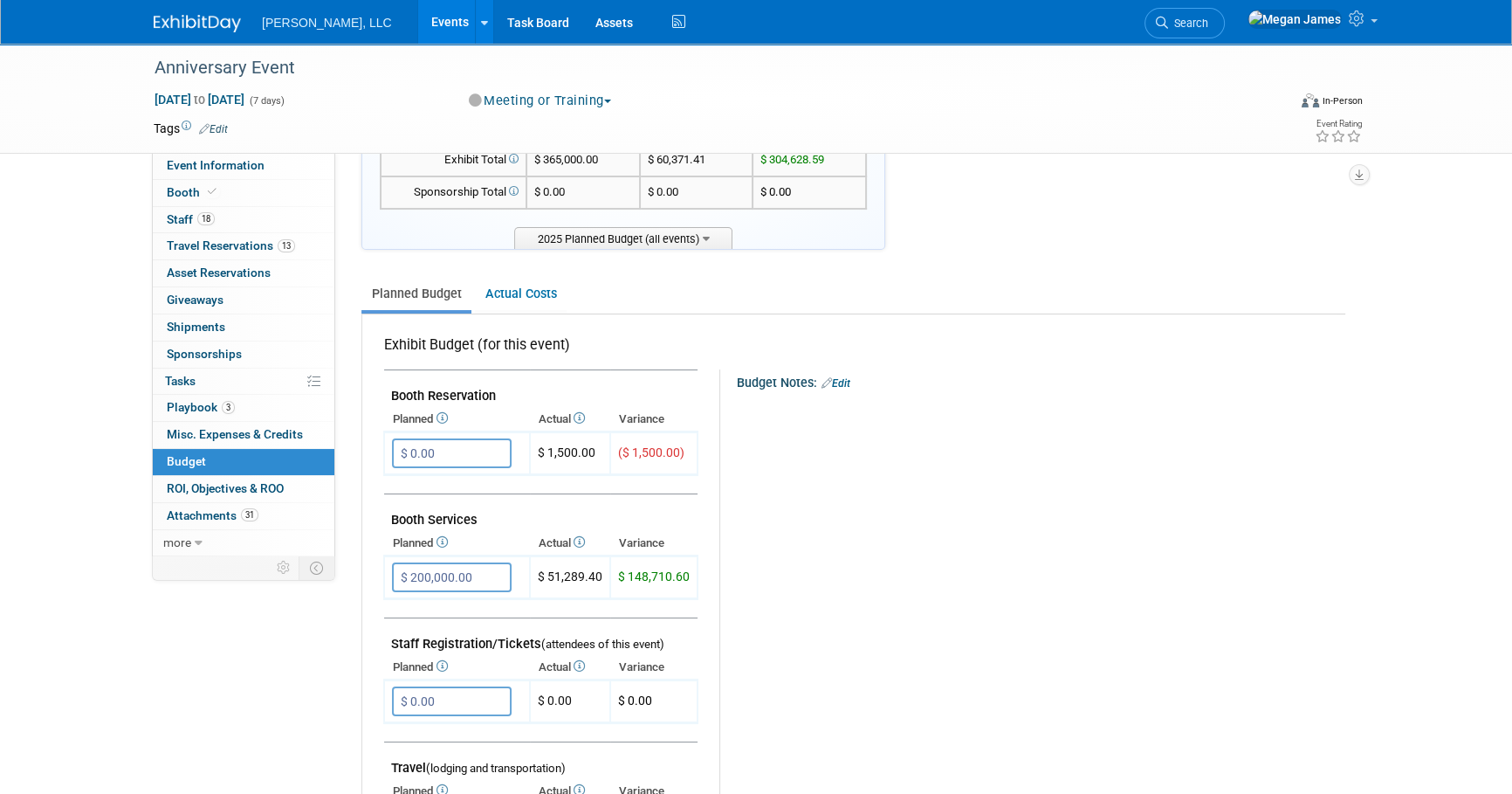 scroll, scrollTop: 0, scrollLeft: 0, axis: both 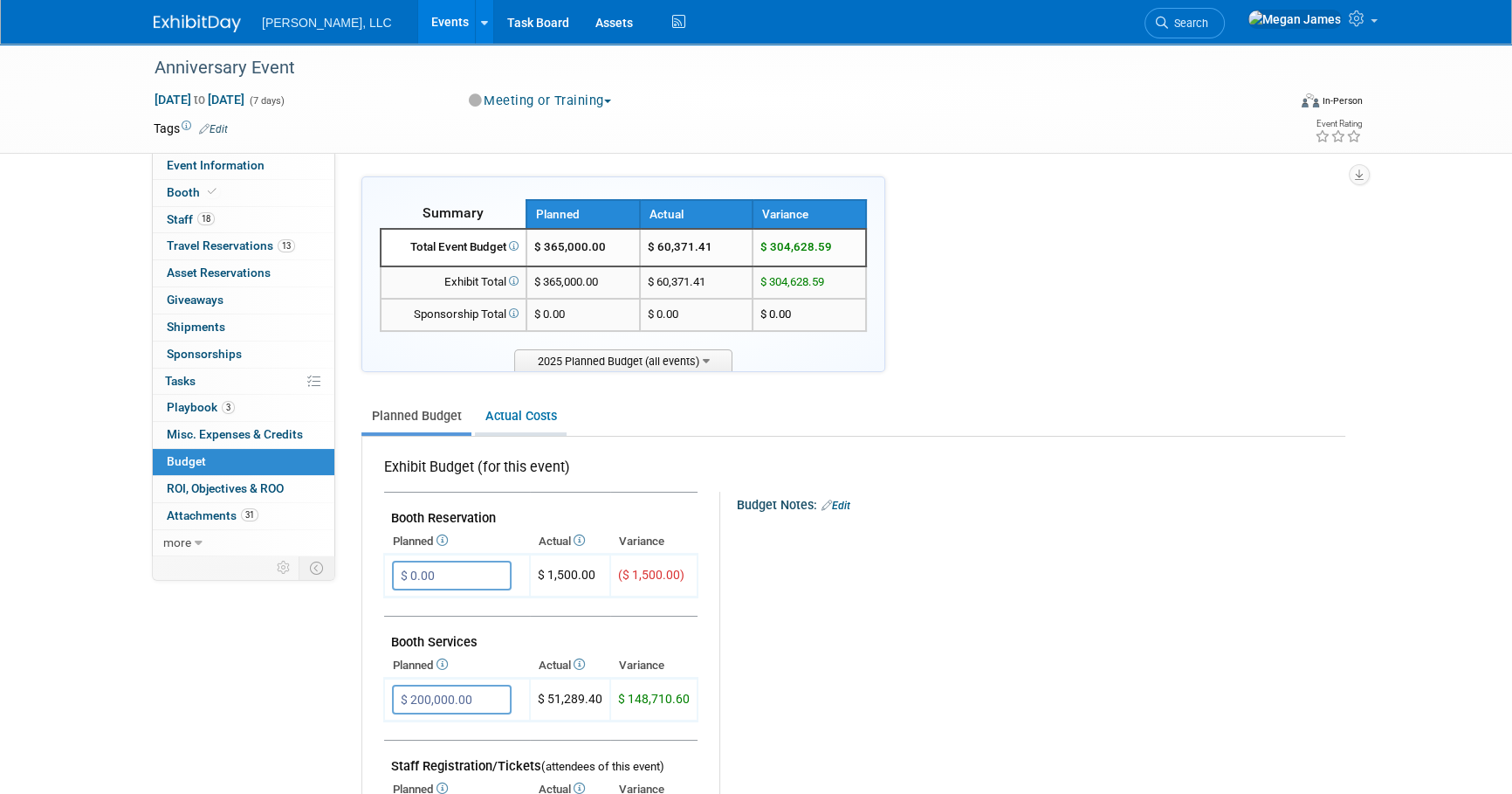 click on "Actual Costs" at bounding box center [520, 416] 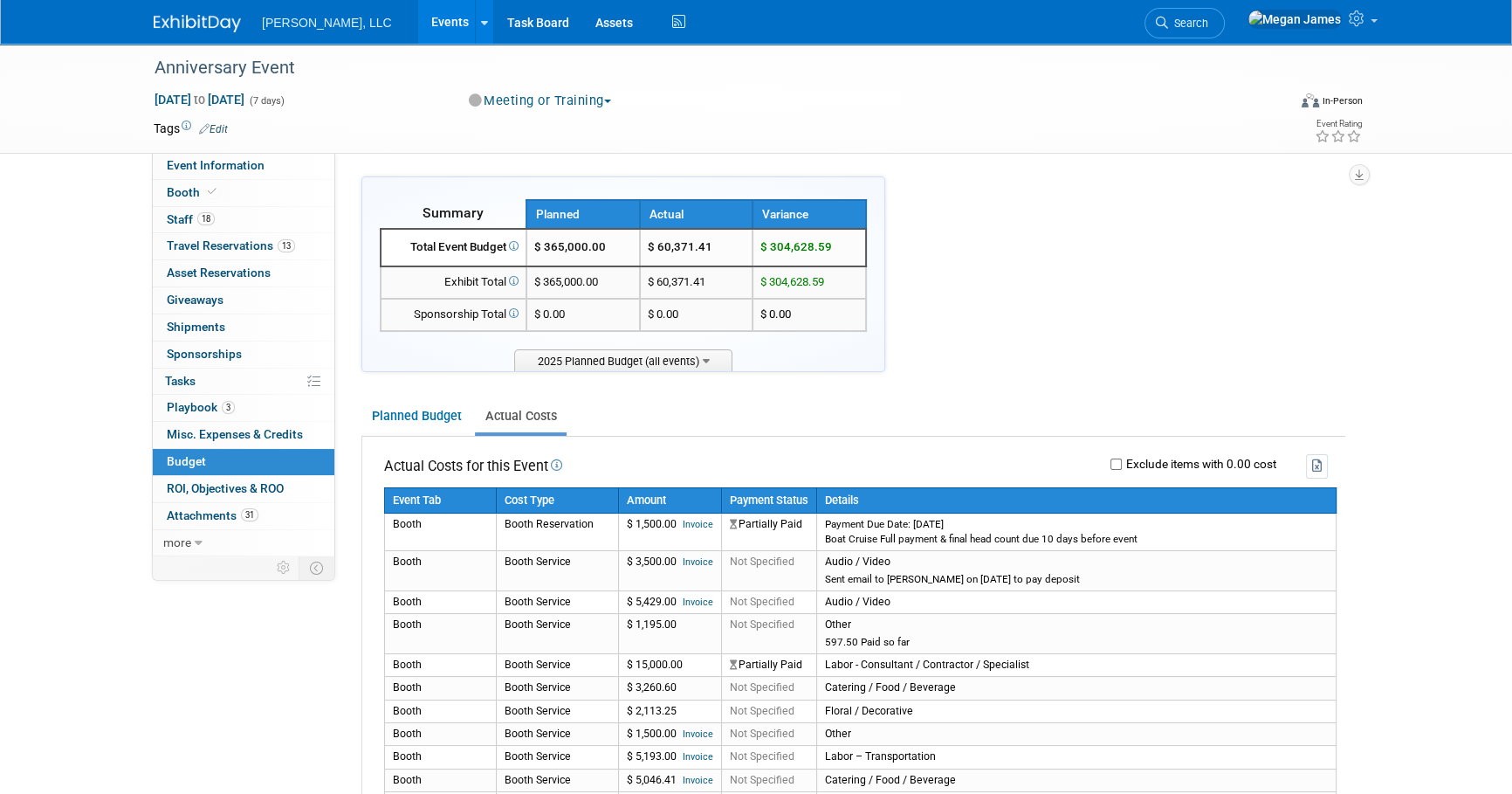 click on "Anniversary Event
Aug 3, 2025  to  Aug 9, 2025
(7 days)
Aug 3, 2025 to Aug 9, 2025
Meeting or Training
Committed
Considering
Not Going
Walk the Floor
Cancelled
Committed - w/Rep
Meeting or Training
Company Event
Virtual
In-Person
Hybrid
<img src="https://www.exhibitday.com/Images/Format-Virtual.png" style="width: 22px; height: 18px; margin-top: 2px; margin-bottom: 2px; margin-left: 2px; filter: Grayscale(70%); opacity: 0.9;" />   Virtual
<img src="https://www.exhibitday.com/Images/Format-InPerson.png" style="width: 22px; height: 18px; margin-top: 2px; margin-bottom: 2px; margin-left: 2px; filter: Grayscale(70%); opacity: 0.9;" />   In-Person
Tags
Edit
Event Rating
Event Information Tab:
Export tab to PDF
Booth Tab:" at bounding box center (756, 851) 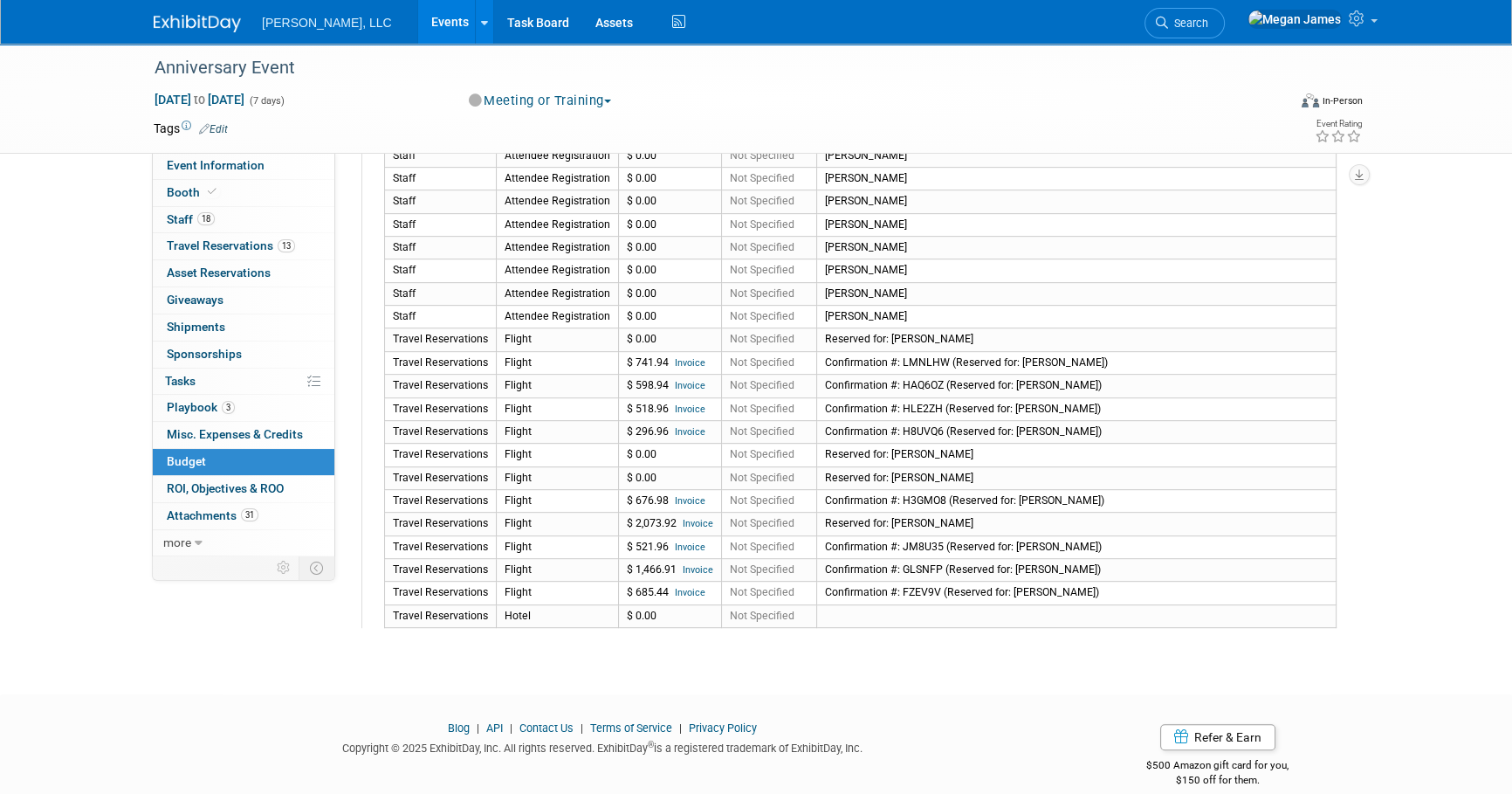 scroll, scrollTop: 1012, scrollLeft: 0, axis: vertical 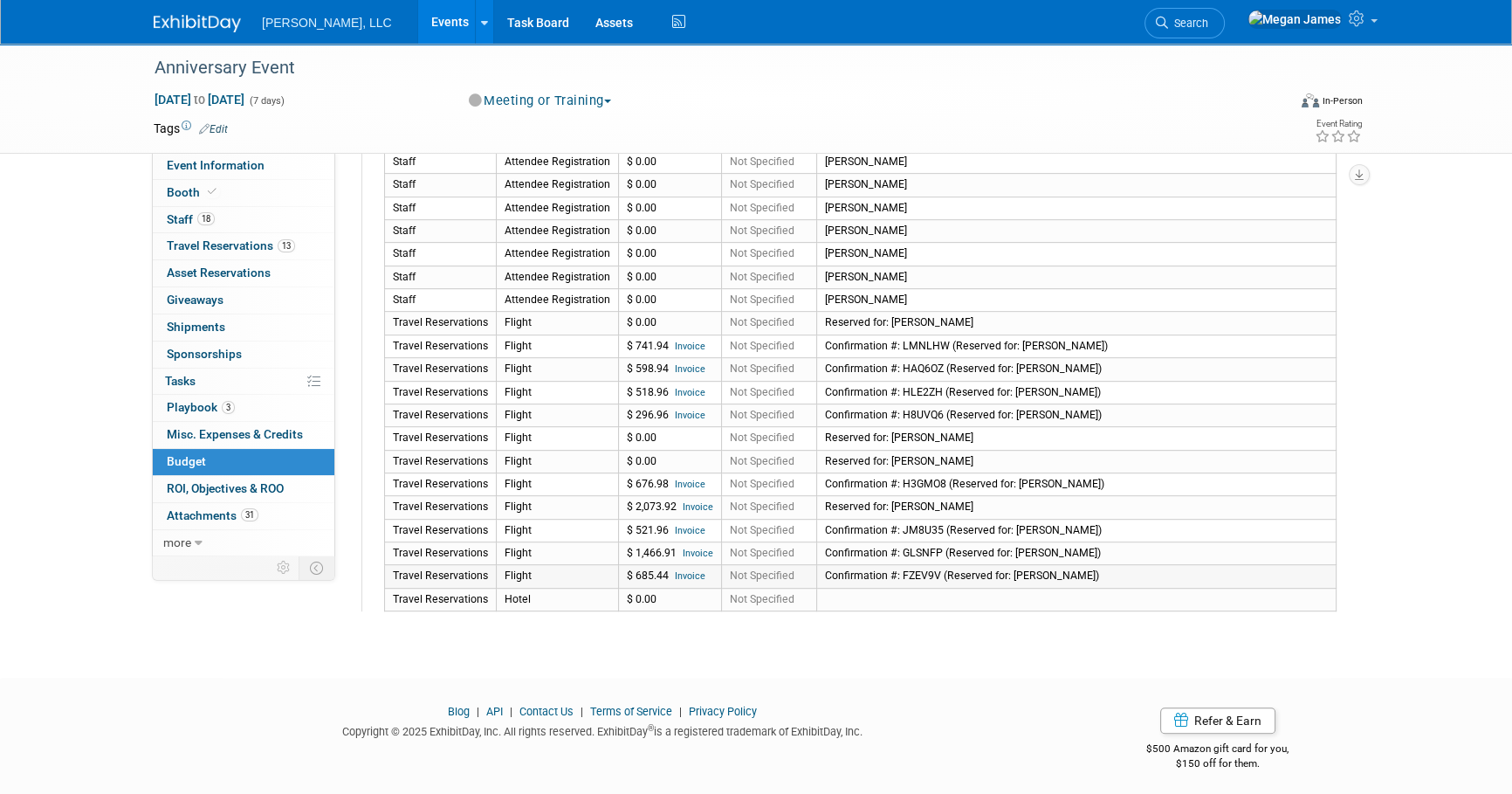 drag, startPoint x: 395, startPoint y: 322, endPoint x: 1118, endPoint y: 576, distance: 766.31912 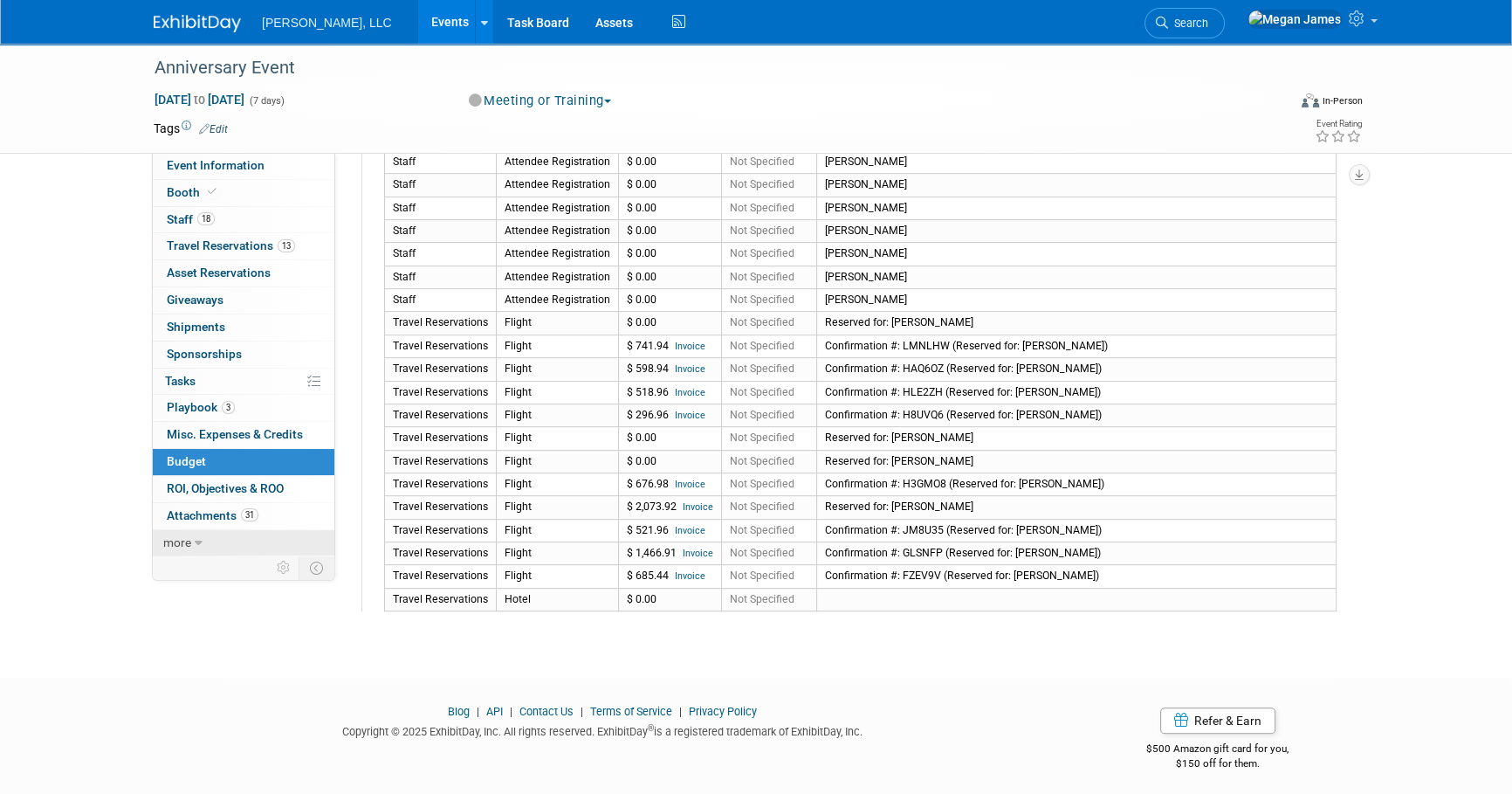 click on "more" at bounding box center (244, 543) 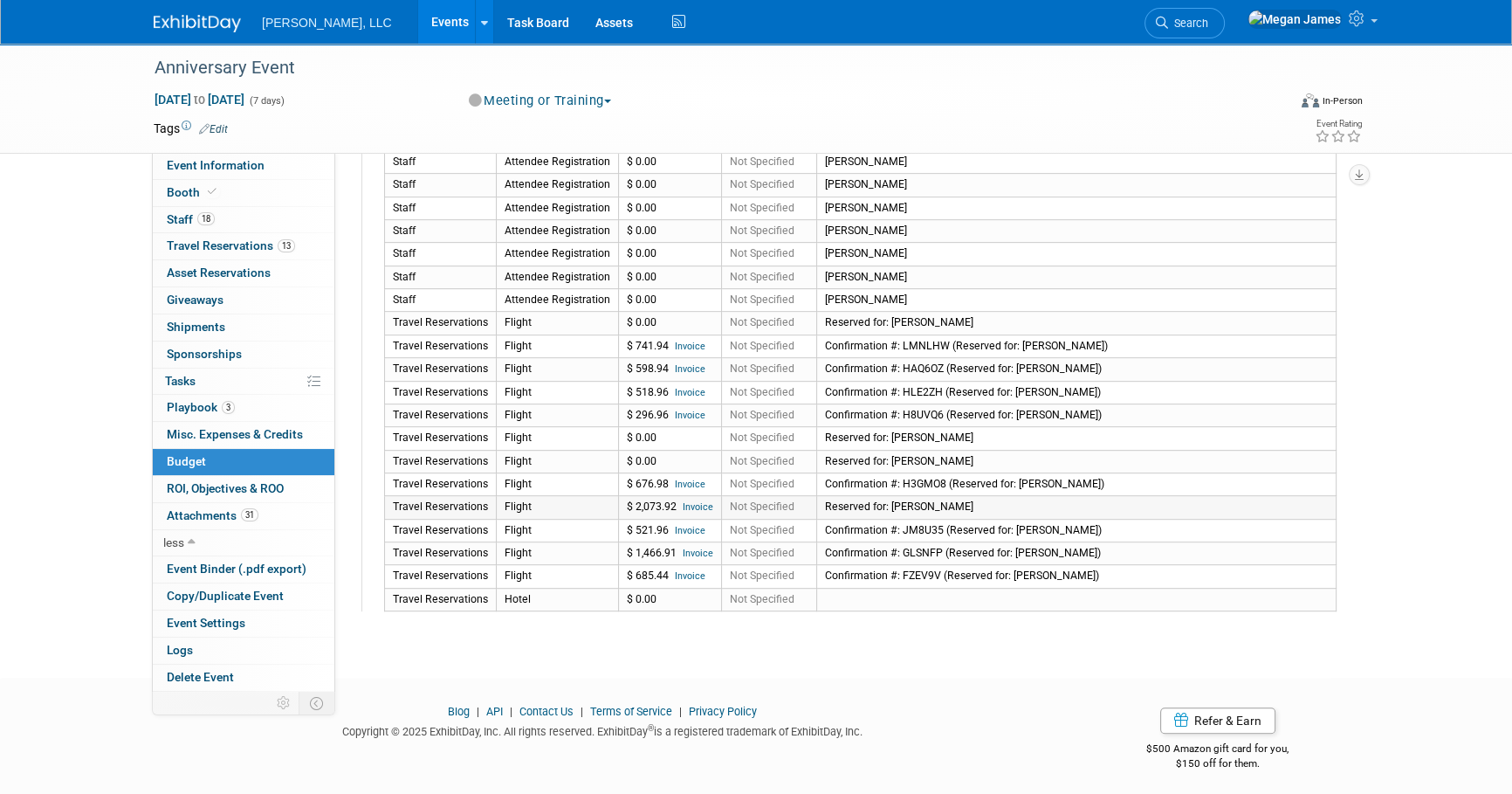 click on "Reserved for: Pete Masson" at bounding box center (1076, 507) 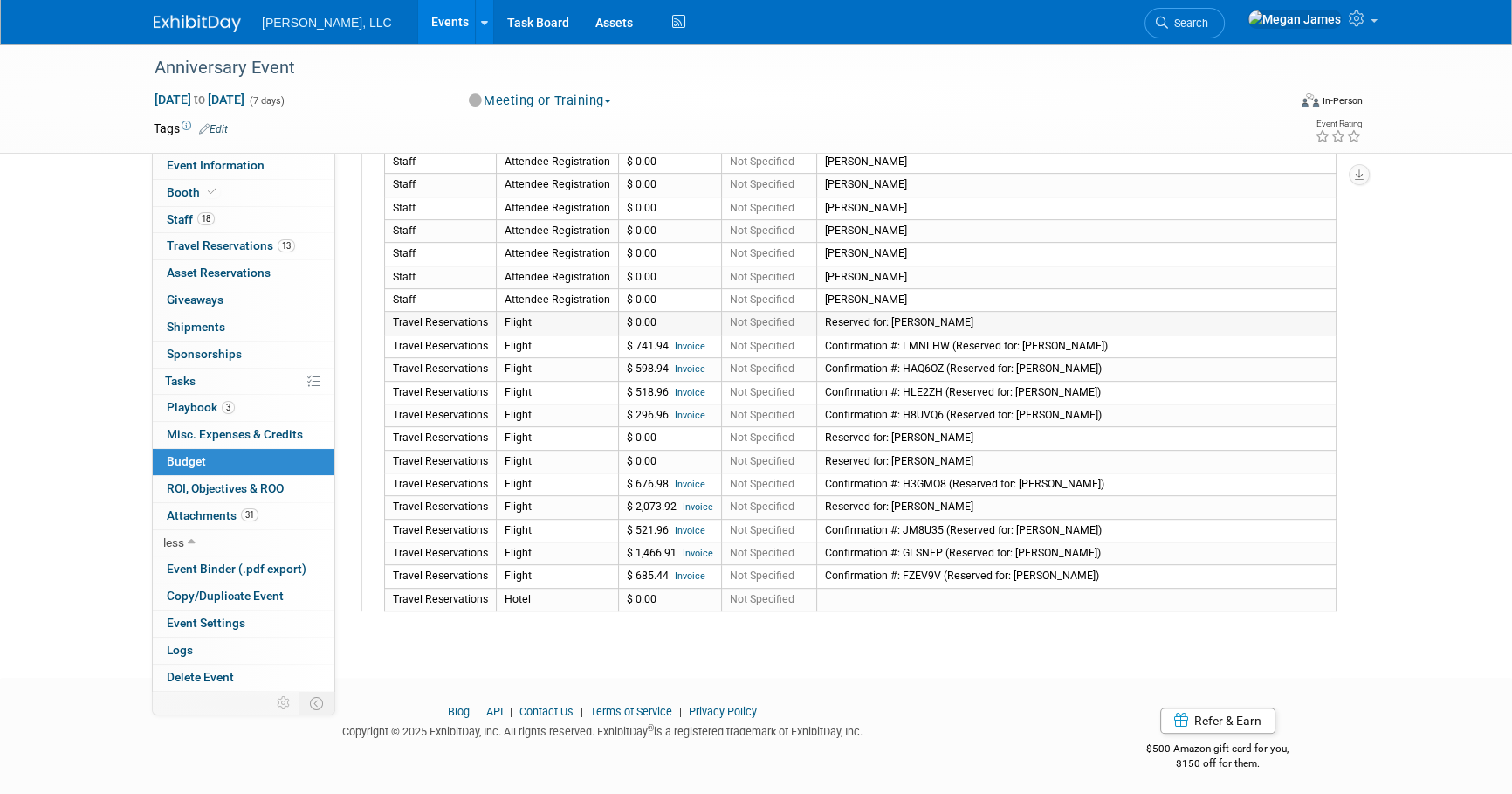 drag, startPoint x: 1158, startPoint y: 572, endPoint x: 383, endPoint y: 316, distance: 816.18687 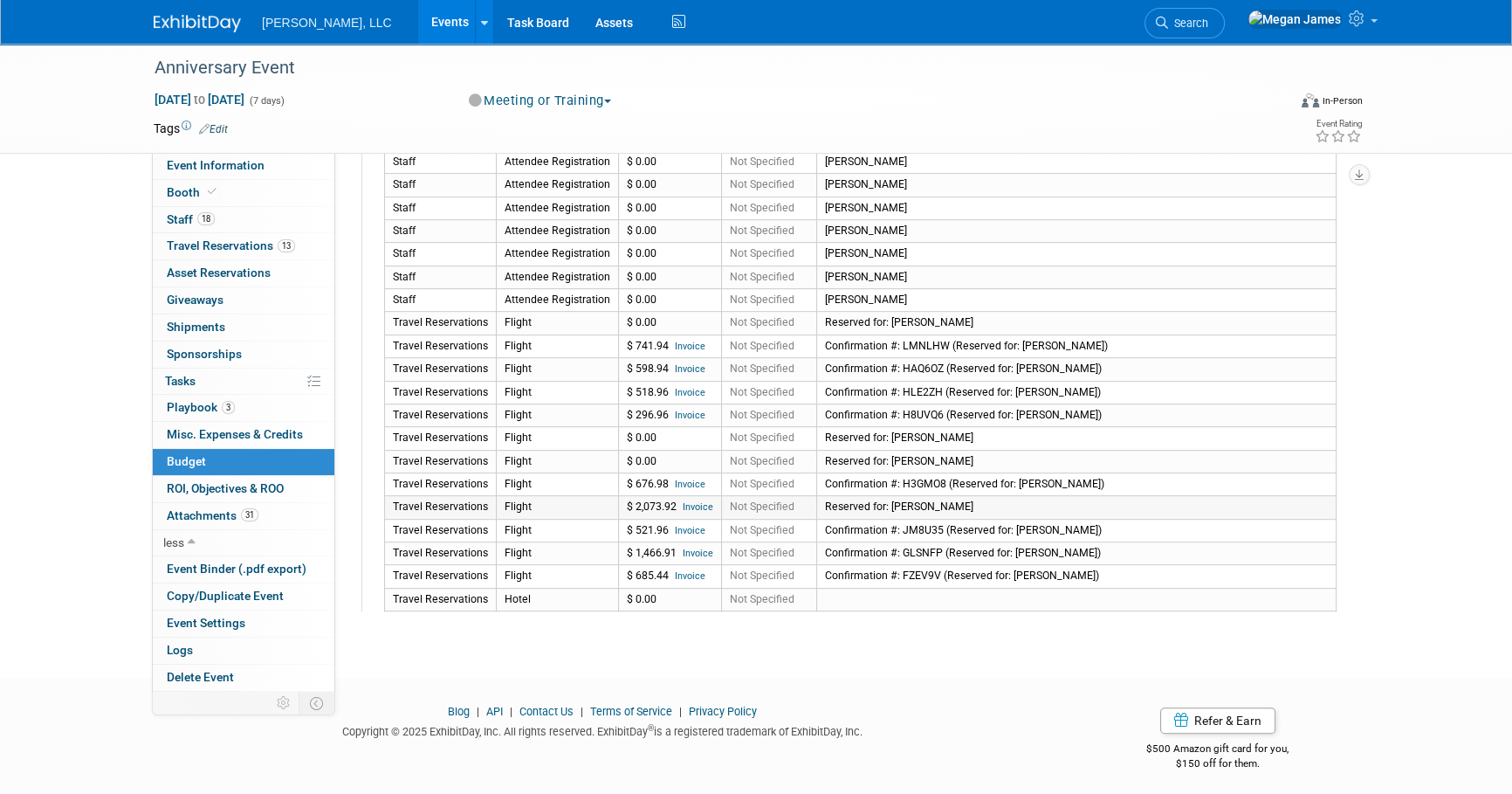copy on "Travel Reservations
Flight
$  0.00
Not Specified
Reserved for: Cody Robinet
Travel Reservations
Flight
$  741.94
Invoice
Not Specified
Confirmation #: LMNLHW (Reserved for: Paul Herskind)
Travel Reservations
Flight
$  598.94
Invoice
Not Specified
Confirmation #: HAQ6OZ (Reserved for: Gerald DaBoub)
Travel Reservations
Flight
$  518.96
Invoice
Not Specified
..." 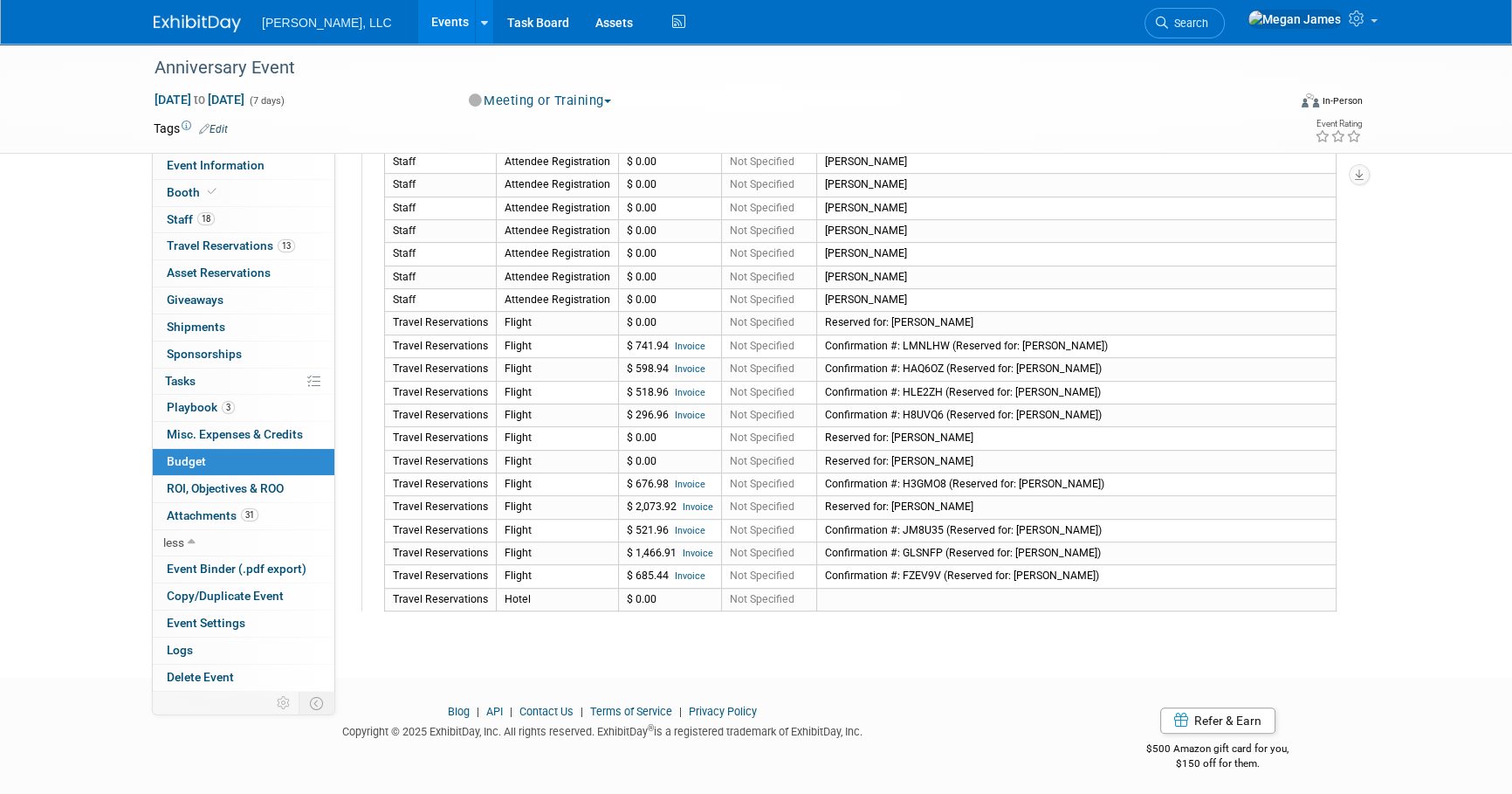 click on "Anniversary Event
Aug 3, 2025  to  Aug 9, 2025
(7 days)
Aug 3, 2025 to Aug 9, 2025
Meeting or Training
Committed
Considering
Not Going
Walk the Floor
Cancelled
Committed - w/Rep
Meeting or Training
Company Event
Virtual
In-Person
Hybrid
<img src="https://www.exhibitday.com/Images/Format-Virtual.png" style="width: 22px; height: 18px; margin-top: 2px; margin-bottom: 2px; margin-left: 2px; filter: Grayscale(70%); opacity: 0.9;" />   Virtual
<img src="https://www.exhibitday.com/Images/Format-InPerson.png" style="width: 22px; height: 18px; margin-top: 2px; margin-bottom: 2px; margin-left: 2px; filter: Grayscale(70%); opacity: 0.9;" />   In-Person
Tags
Edit
Event Rating
Event Information Tab:
Export tab to PDF
Booth Tab:" at bounding box center (756, -162) 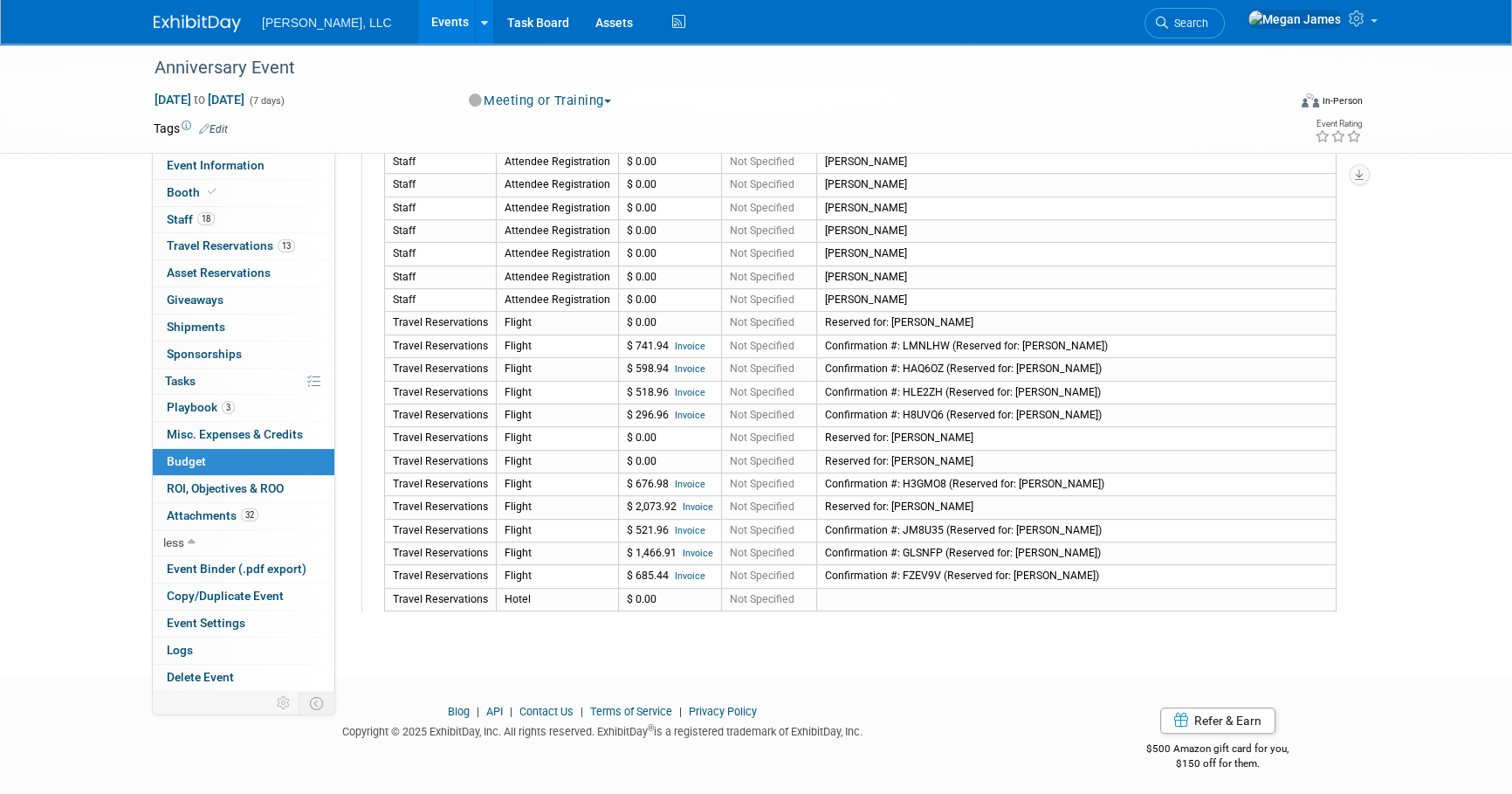 click on "Events" at bounding box center (450, 22) 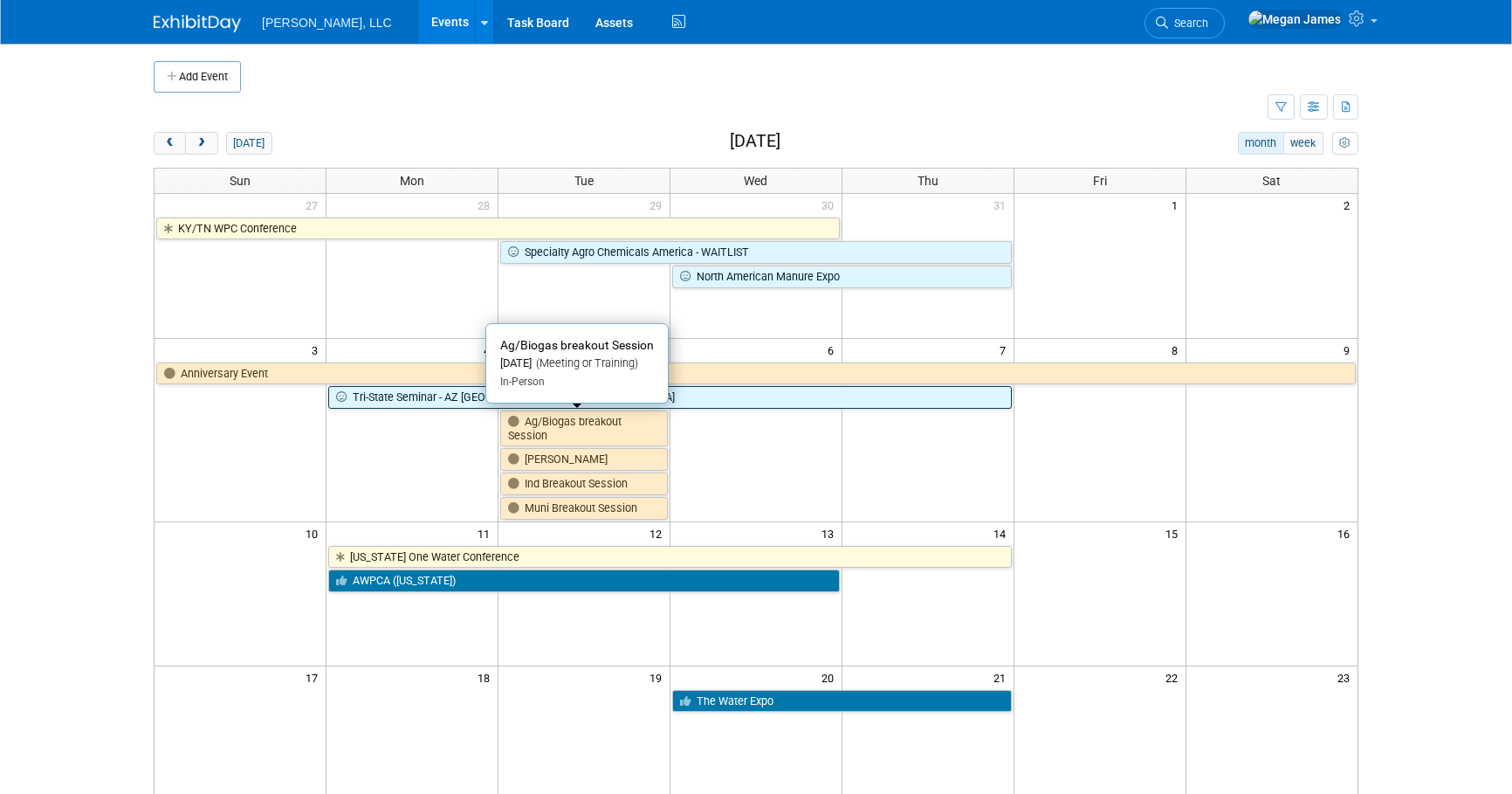 scroll, scrollTop: 0, scrollLeft: 0, axis: both 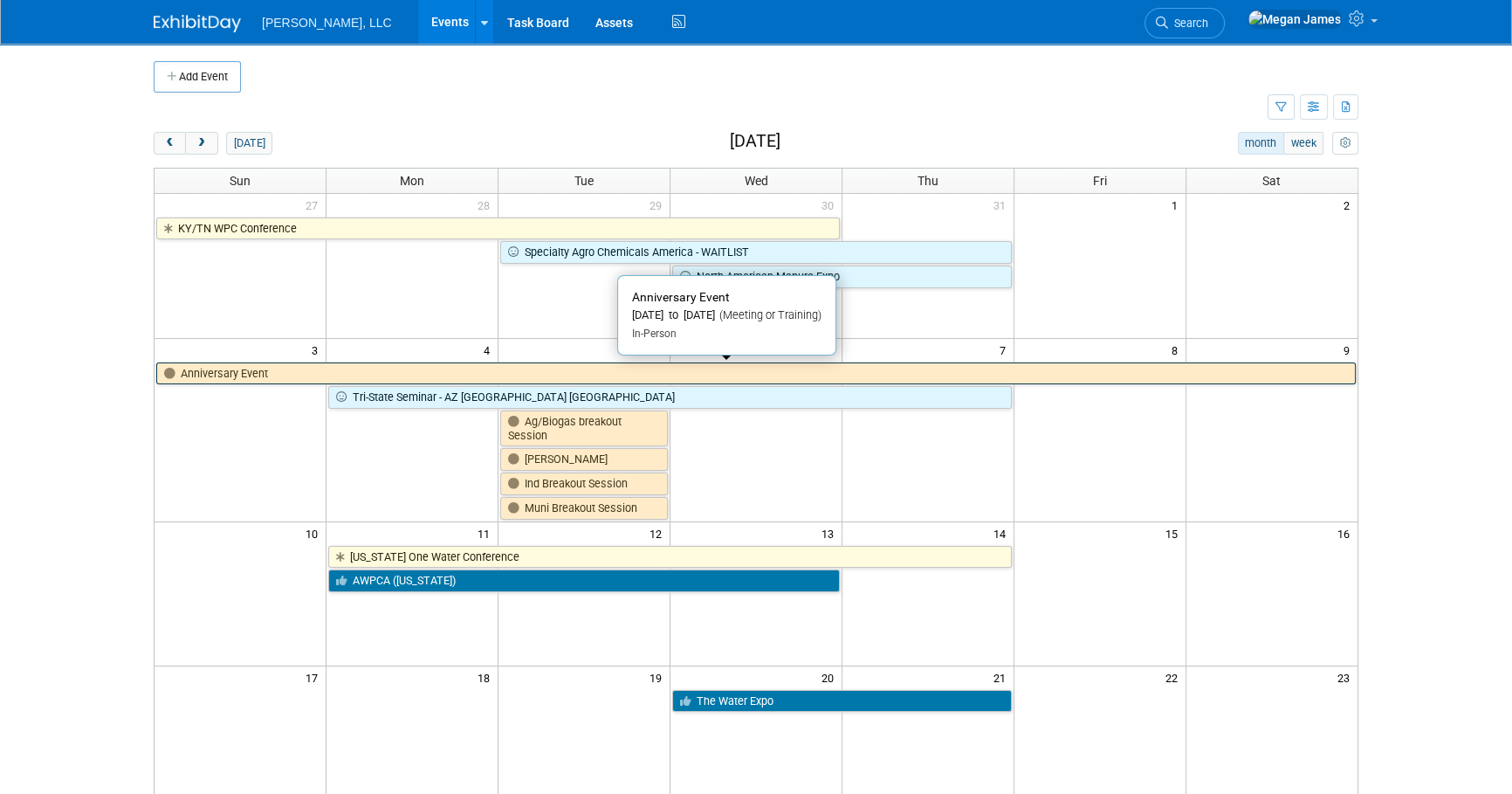 click on "Anniversary Event" at bounding box center (756, 374) 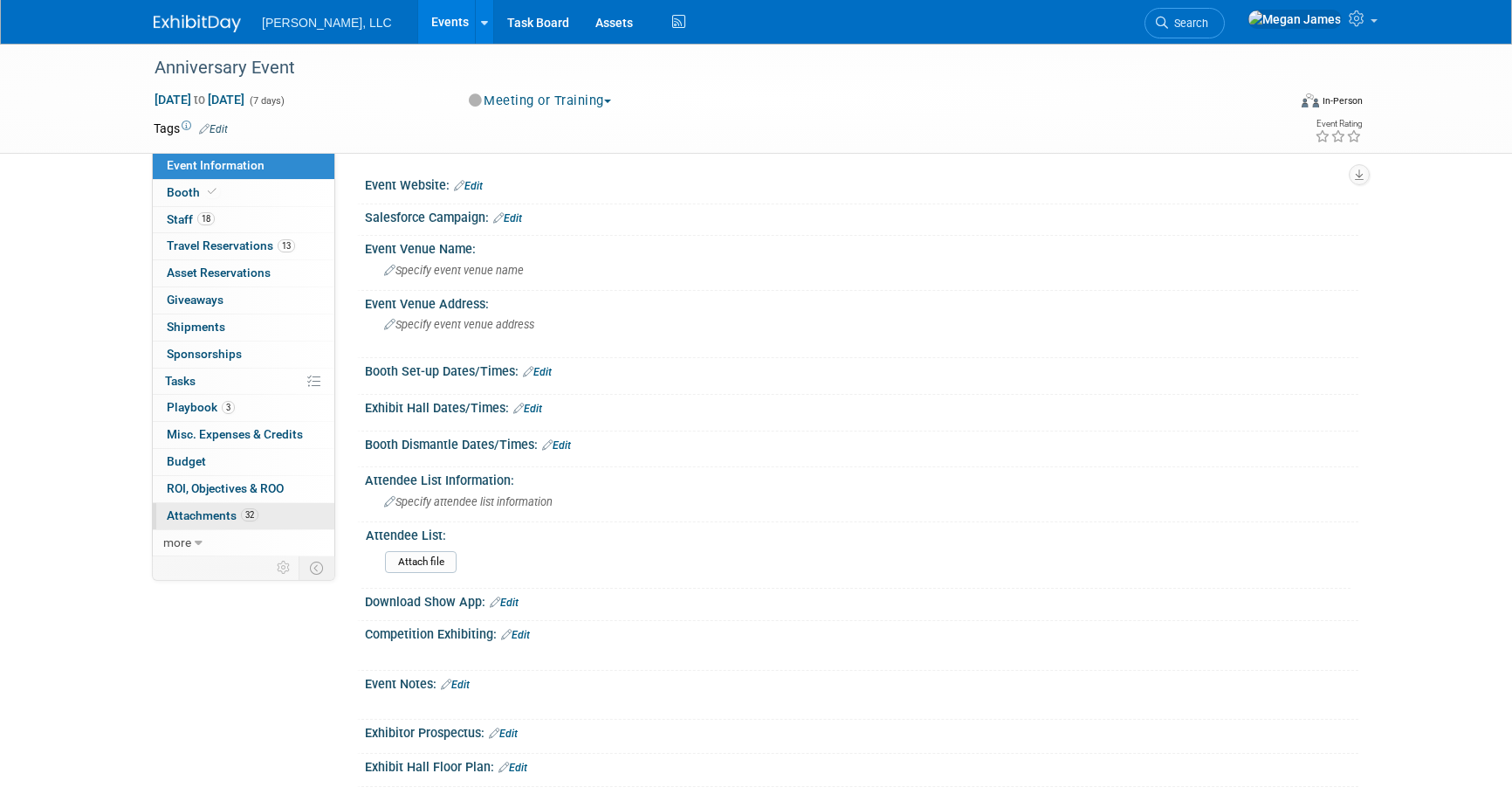 scroll, scrollTop: 0, scrollLeft: 0, axis: both 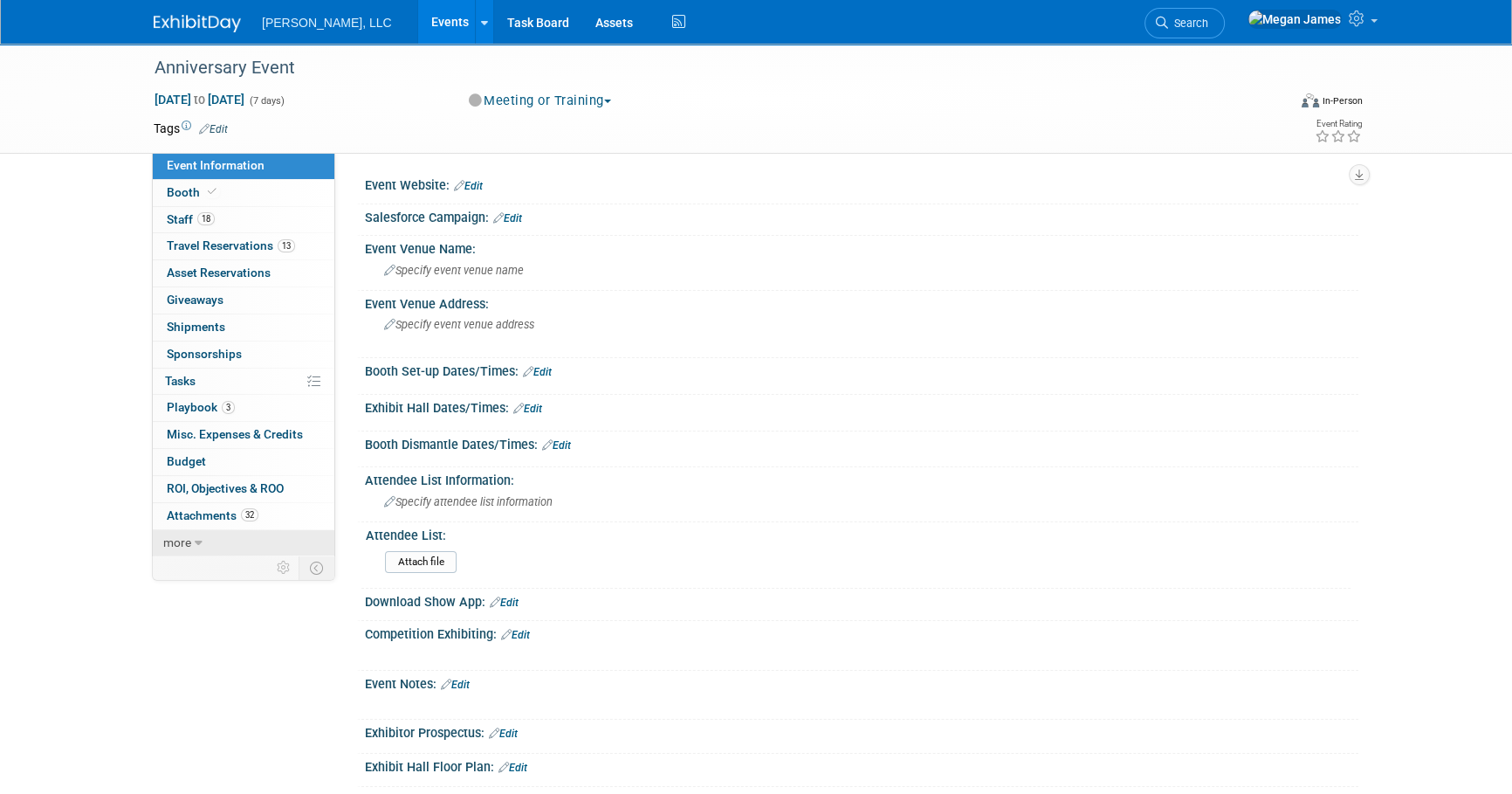 click on "more" at bounding box center (244, 543) 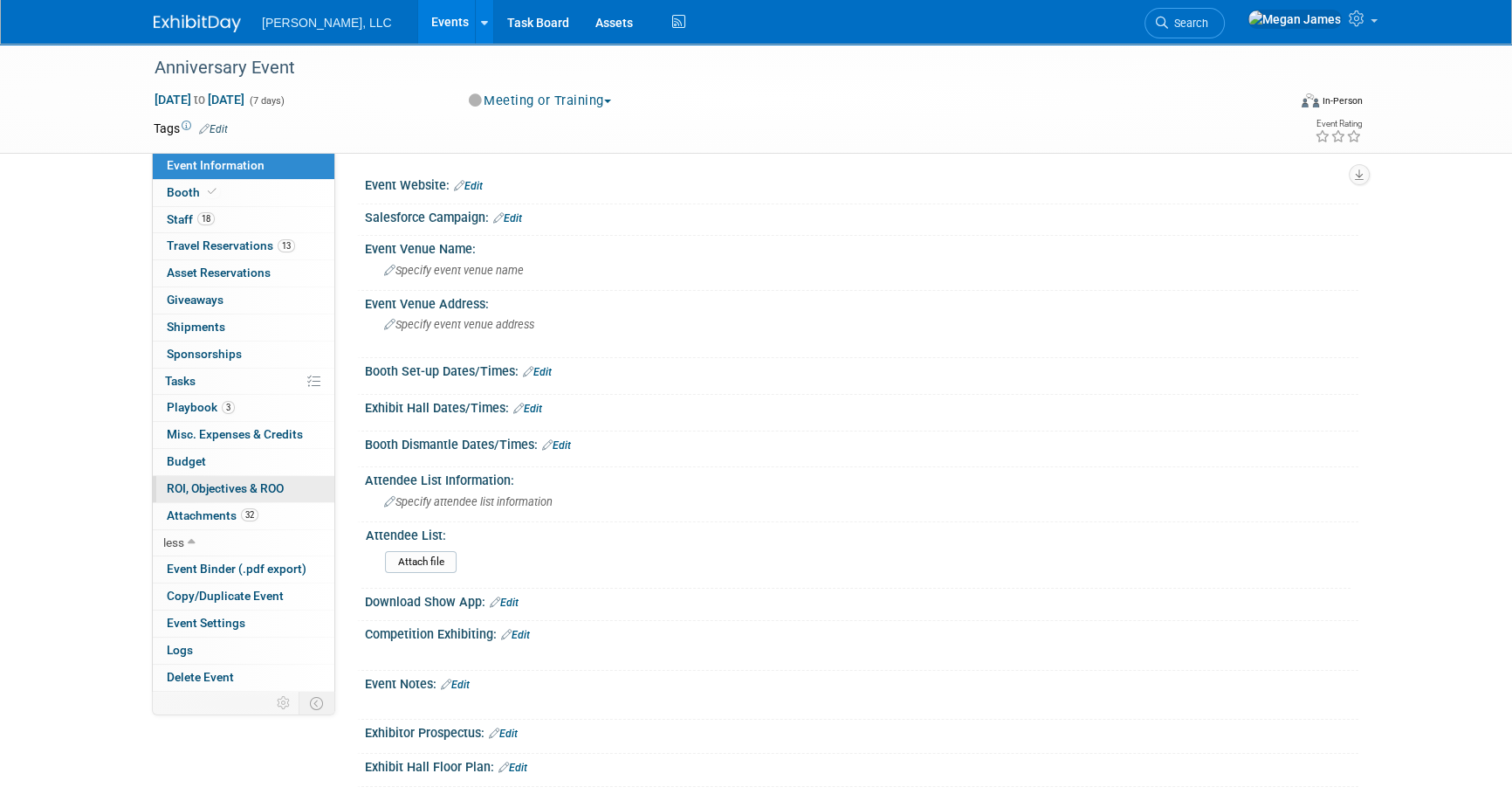 click on "ROI, Objectives & ROO 0" at bounding box center [225, 488] 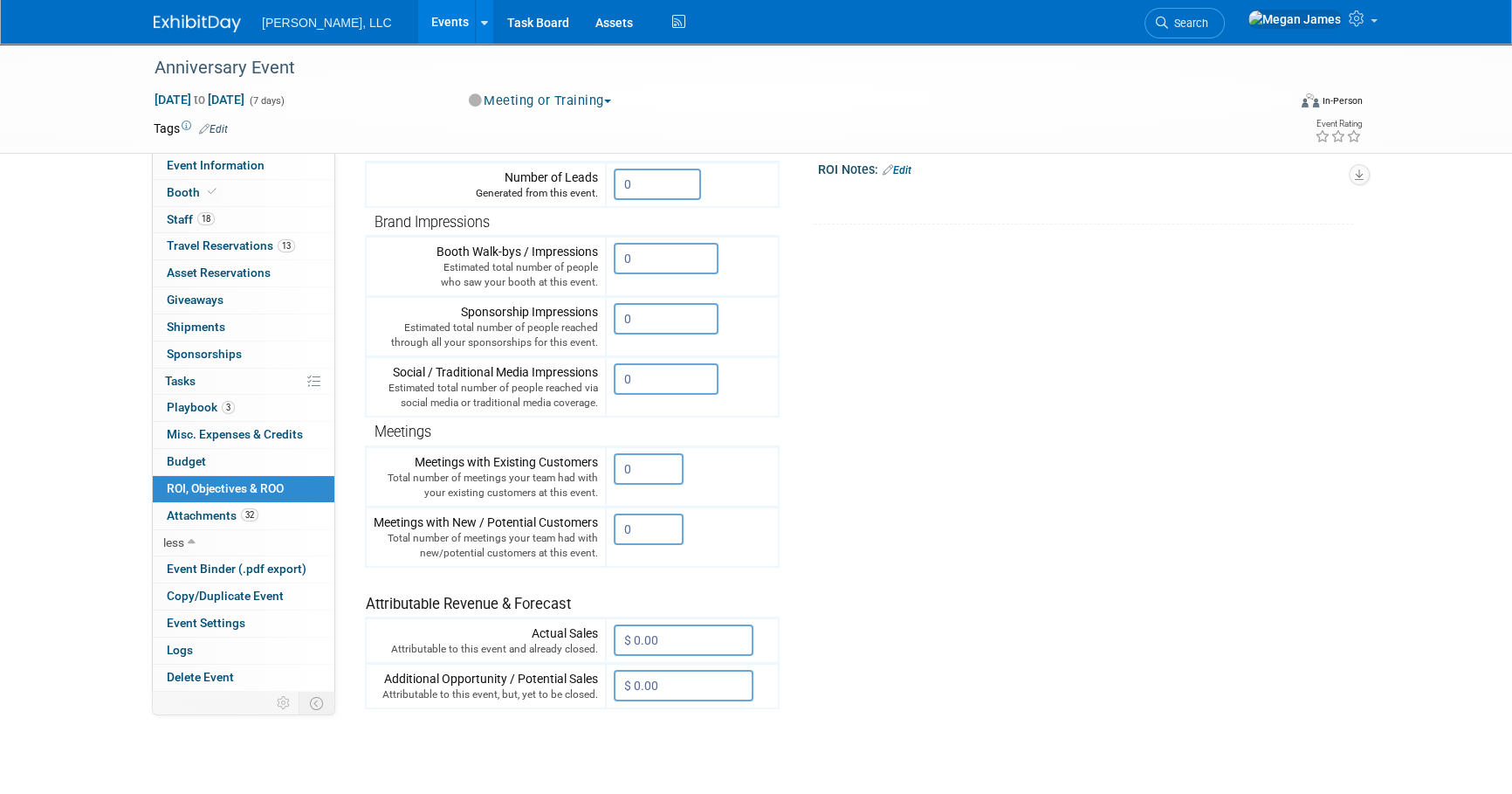 scroll, scrollTop: 0, scrollLeft: 0, axis: both 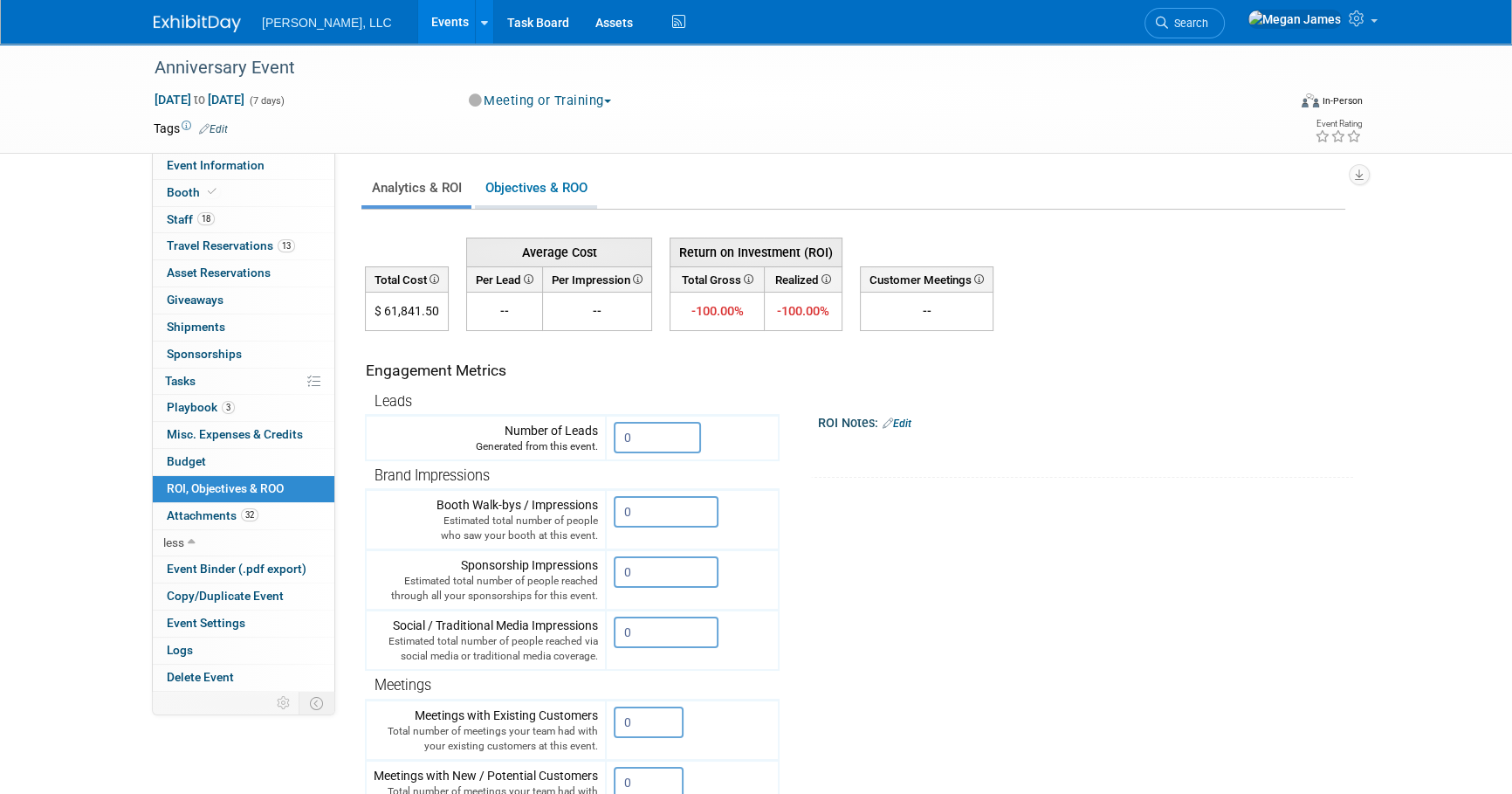 click on "Objectives & ROO 0" at bounding box center [536, 188] 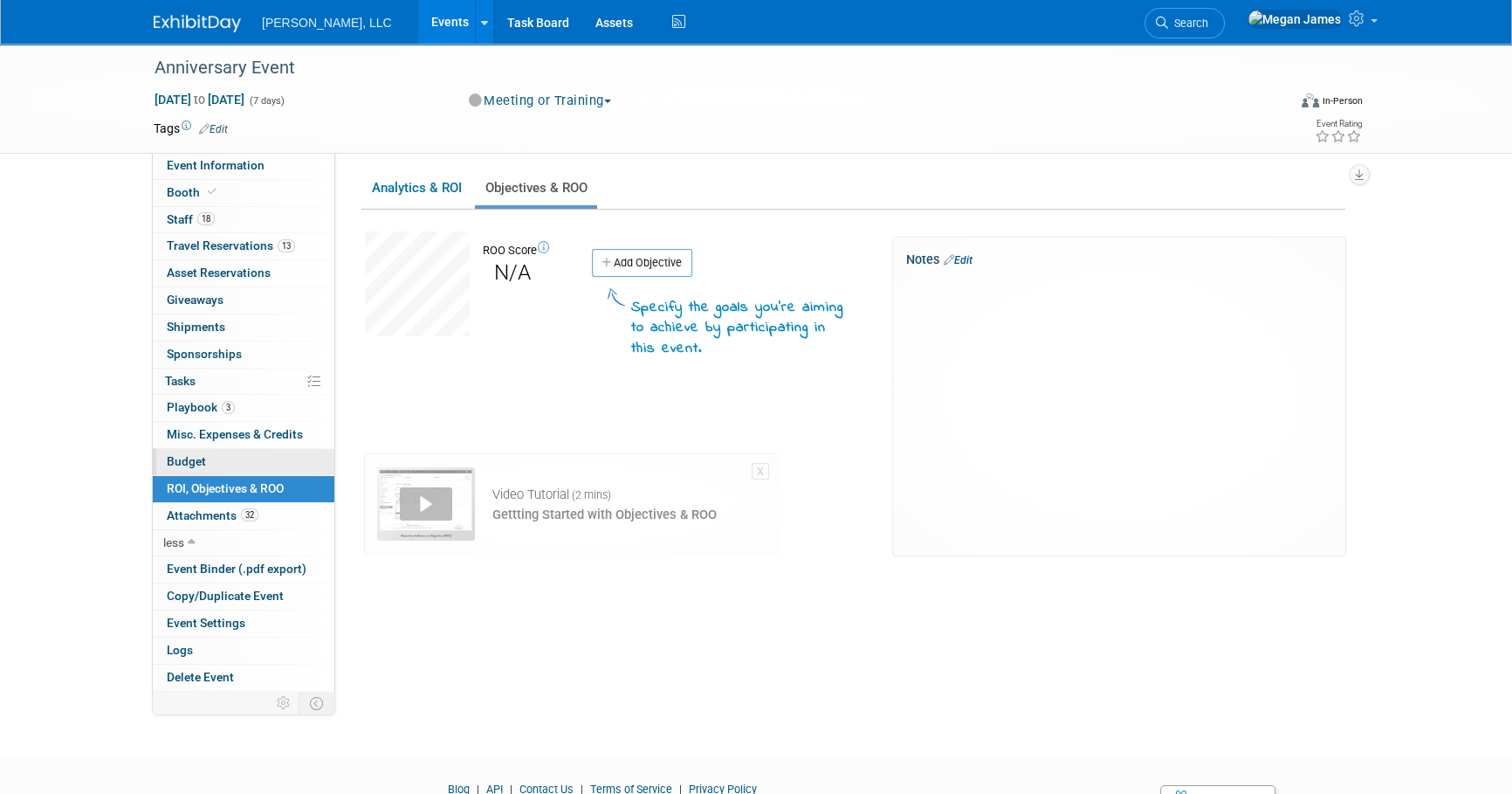 click on "Budget" at bounding box center [244, 462] 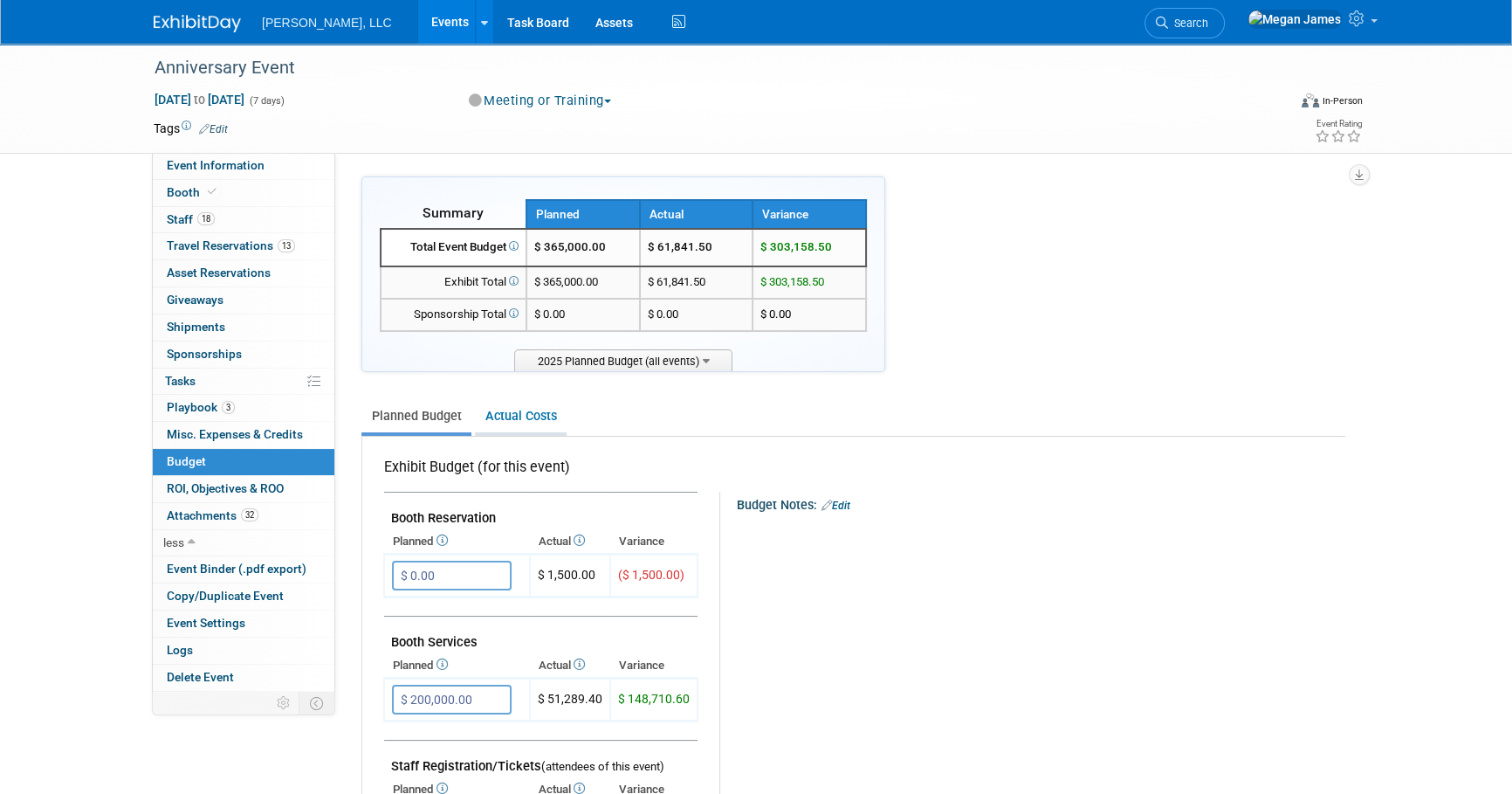 click on "Actual Costs" at bounding box center (520, 416) 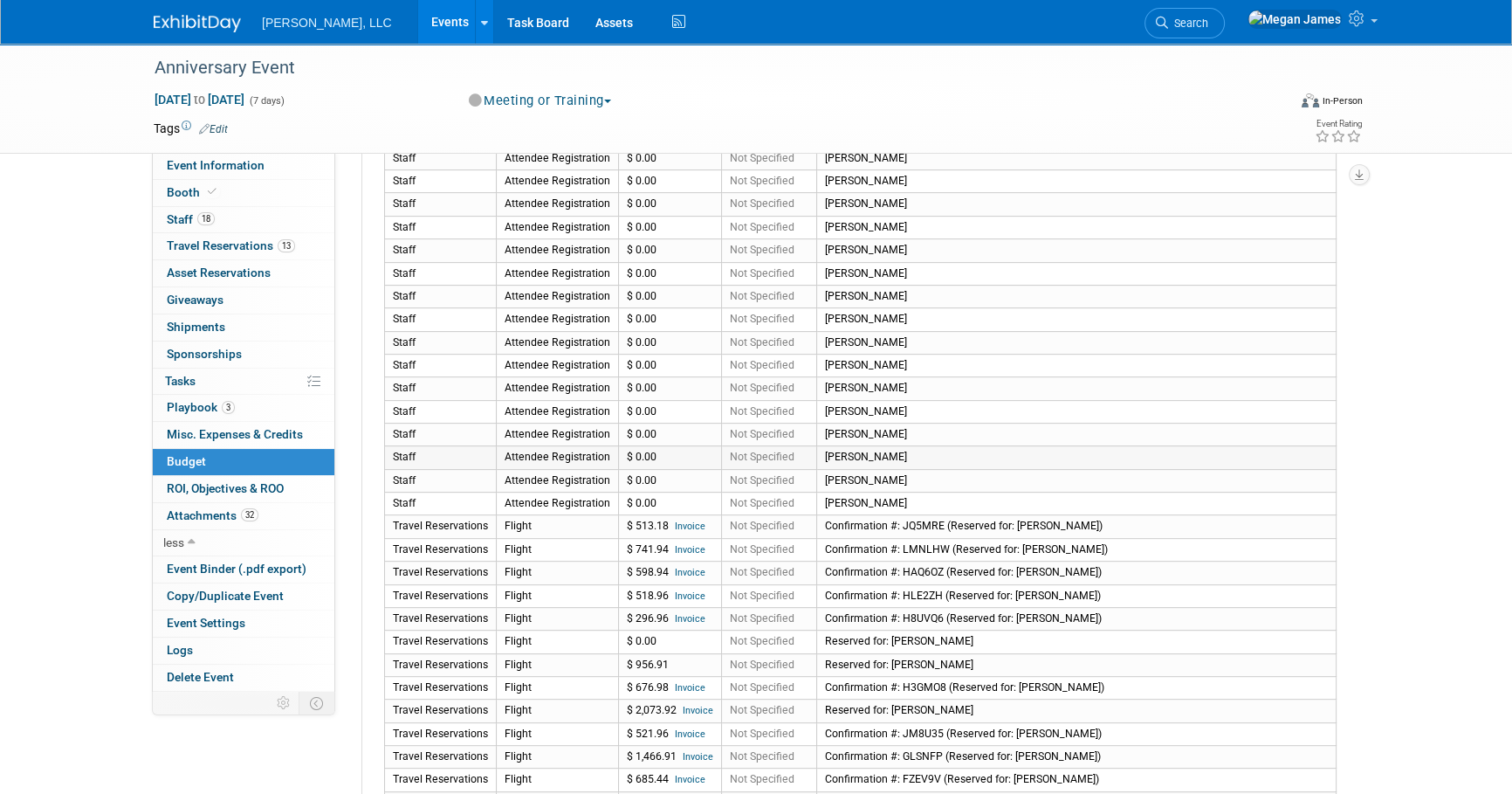 scroll, scrollTop: 1012, scrollLeft: 0, axis: vertical 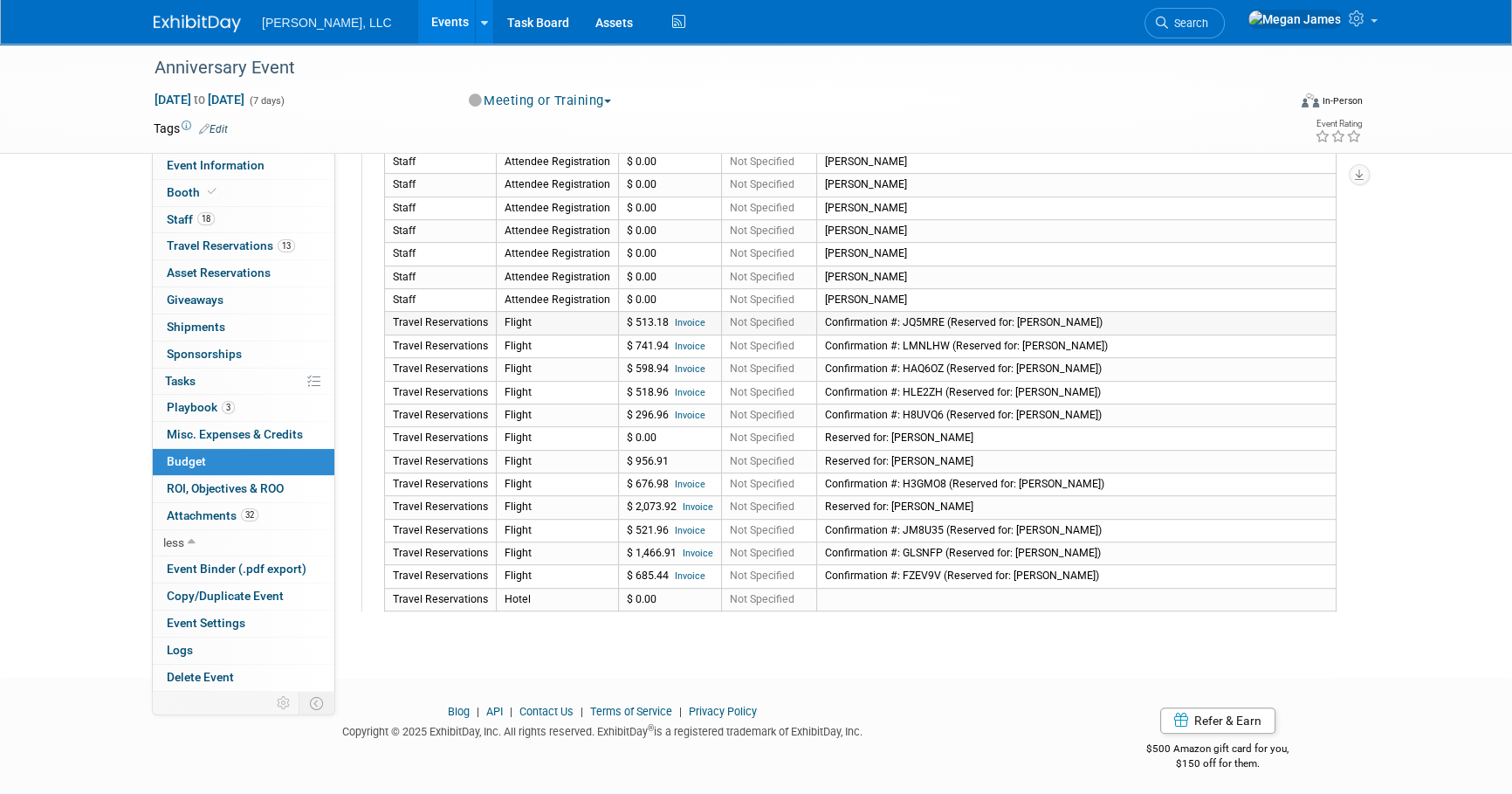 drag, startPoint x: 707, startPoint y: 570, endPoint x: 387, endPoint y: 326, distance: 402.41272 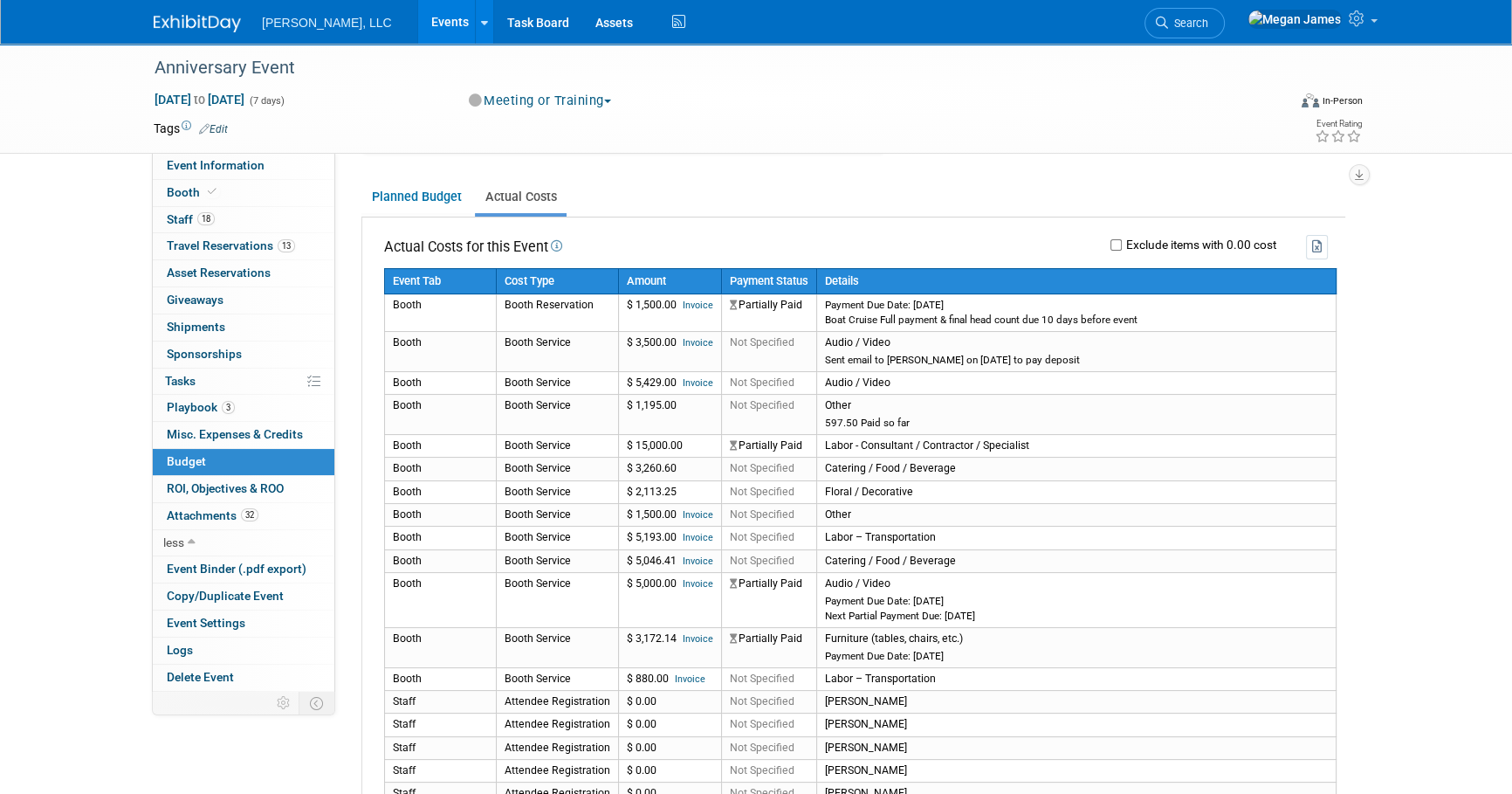 scroll, scrollTop: 59, scrollLeft: 0, axis: vertical 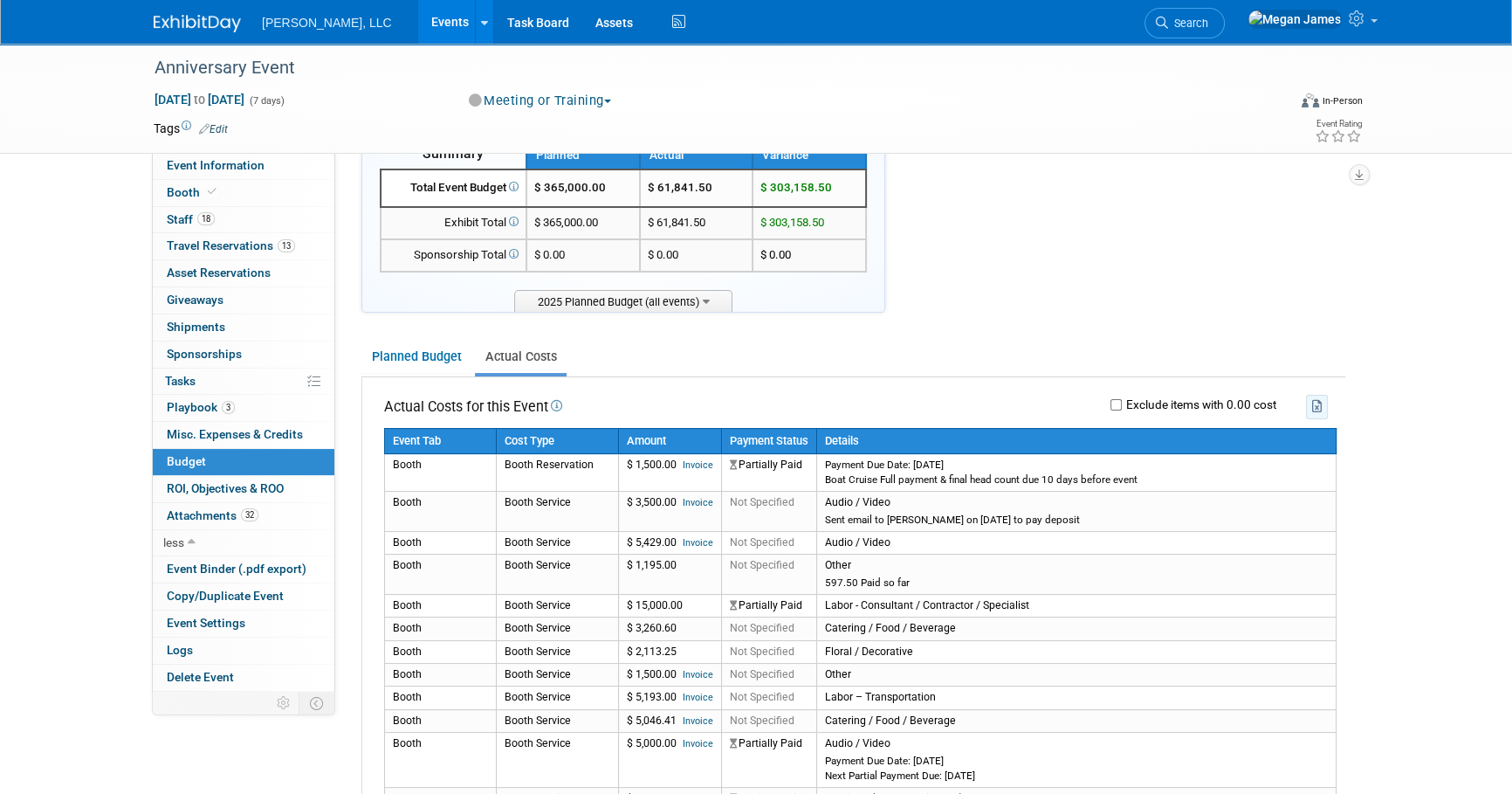 click at bounding box center [1317, 406] 